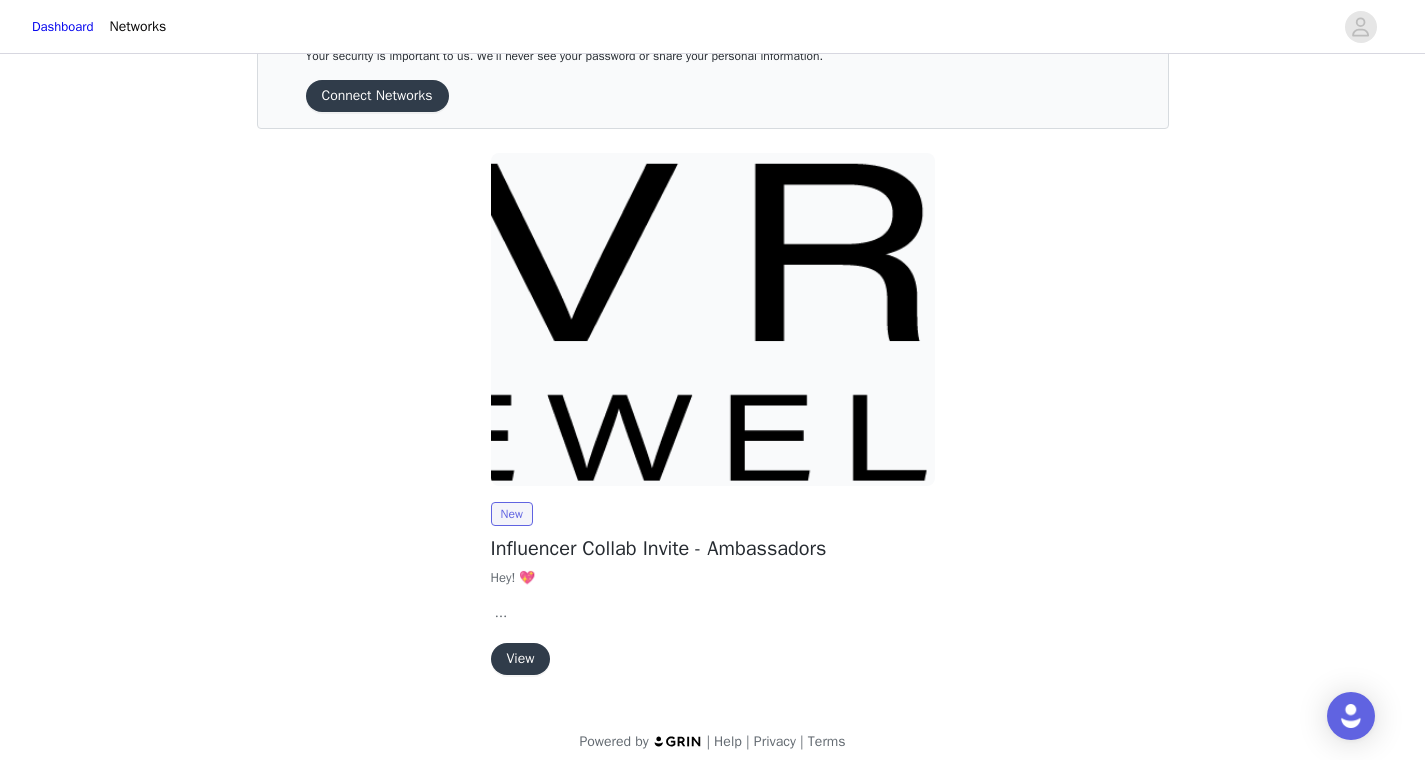 scroll, scrollTop: 87, scrollLeft: 0, axis: vertical 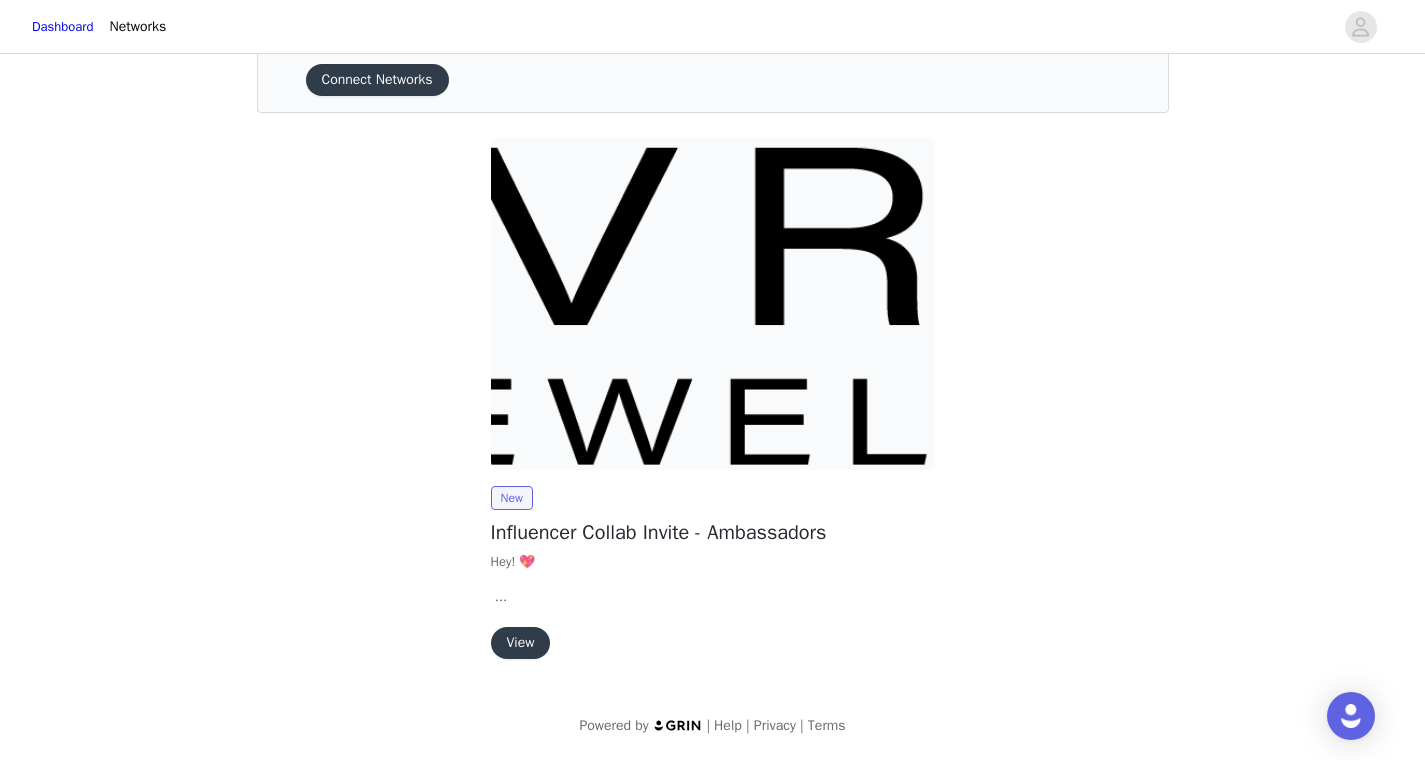 click on "View" at bounding box center (521, 643) 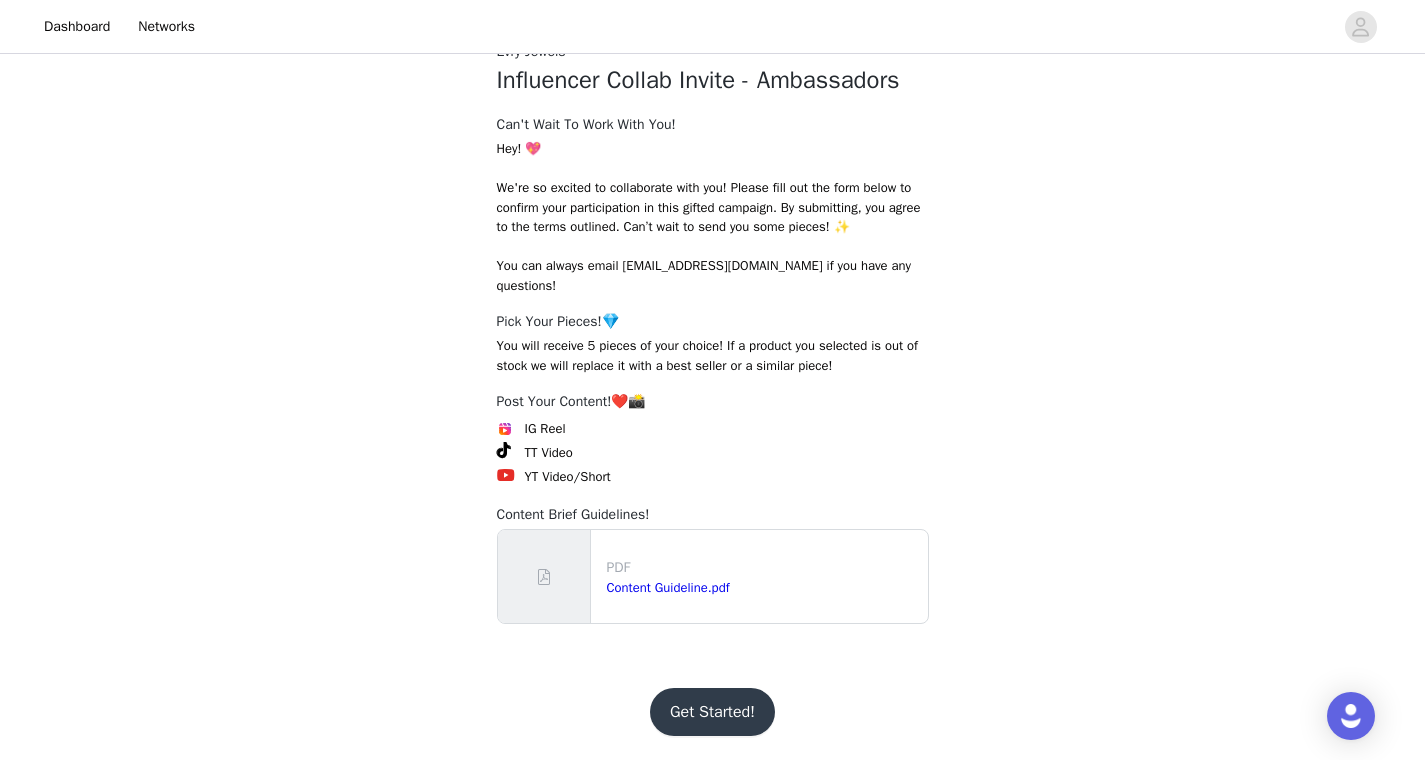 scroll, scrollTop: 260, scrollLeft: 0, axis: vertical 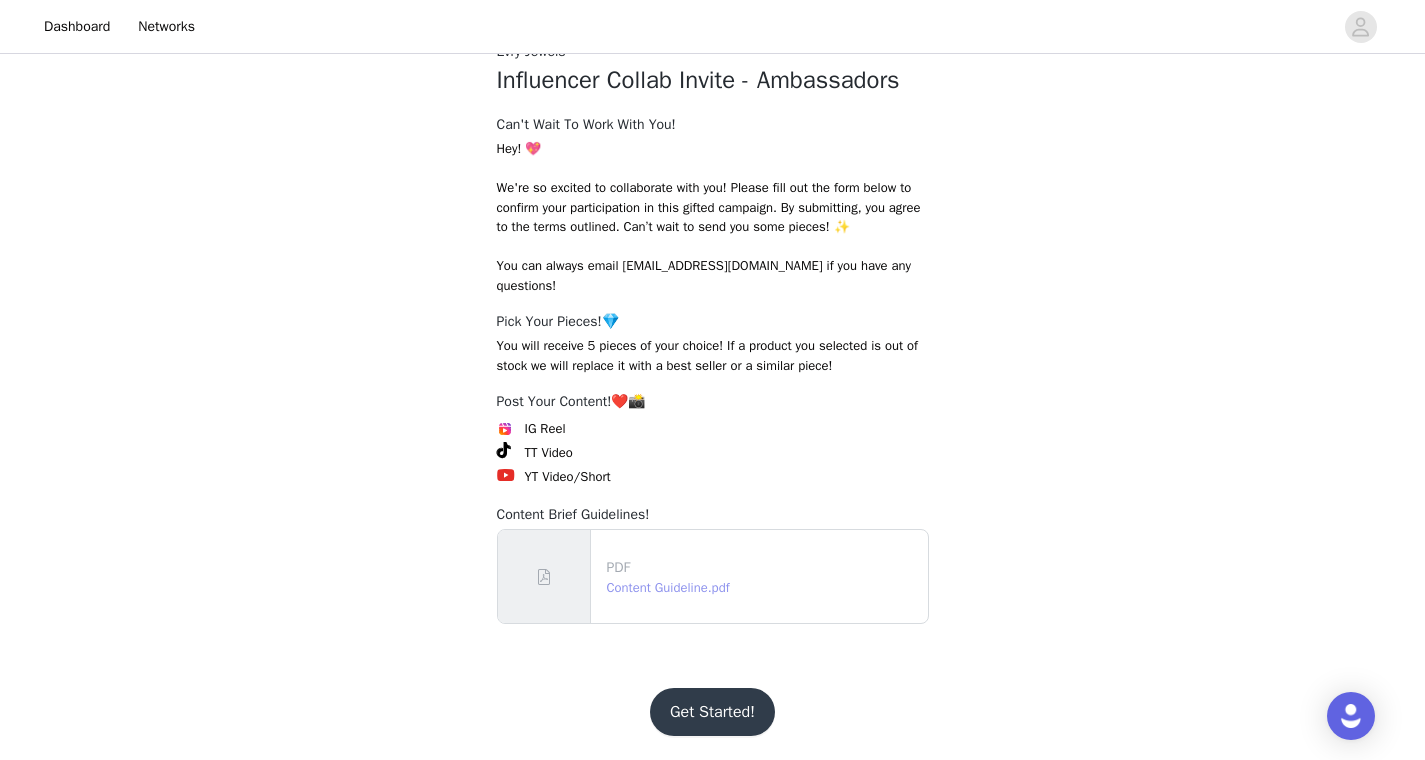 click on "Content Guideline.pdf" at bounding box center [668, 587] 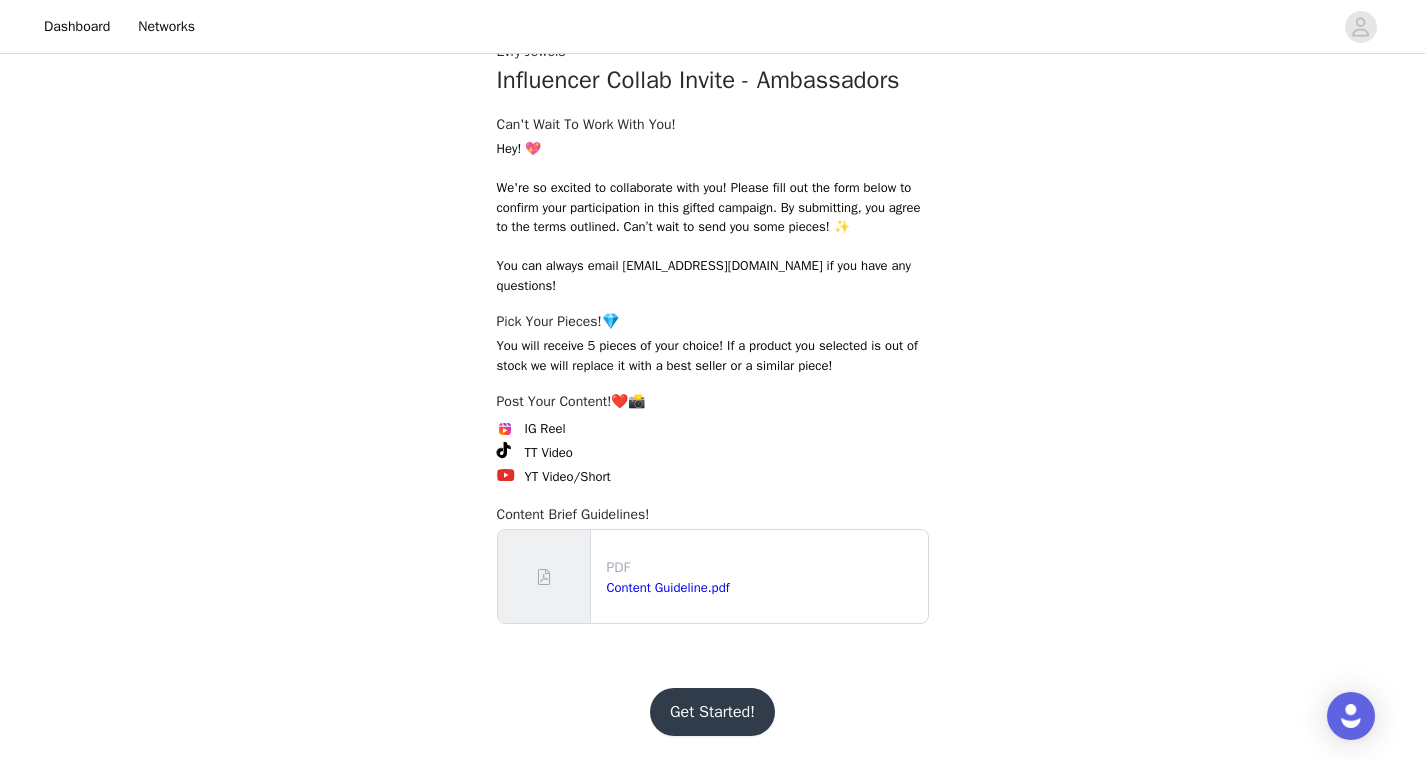 click on "Get Started!" at bounding box center (712, 712) 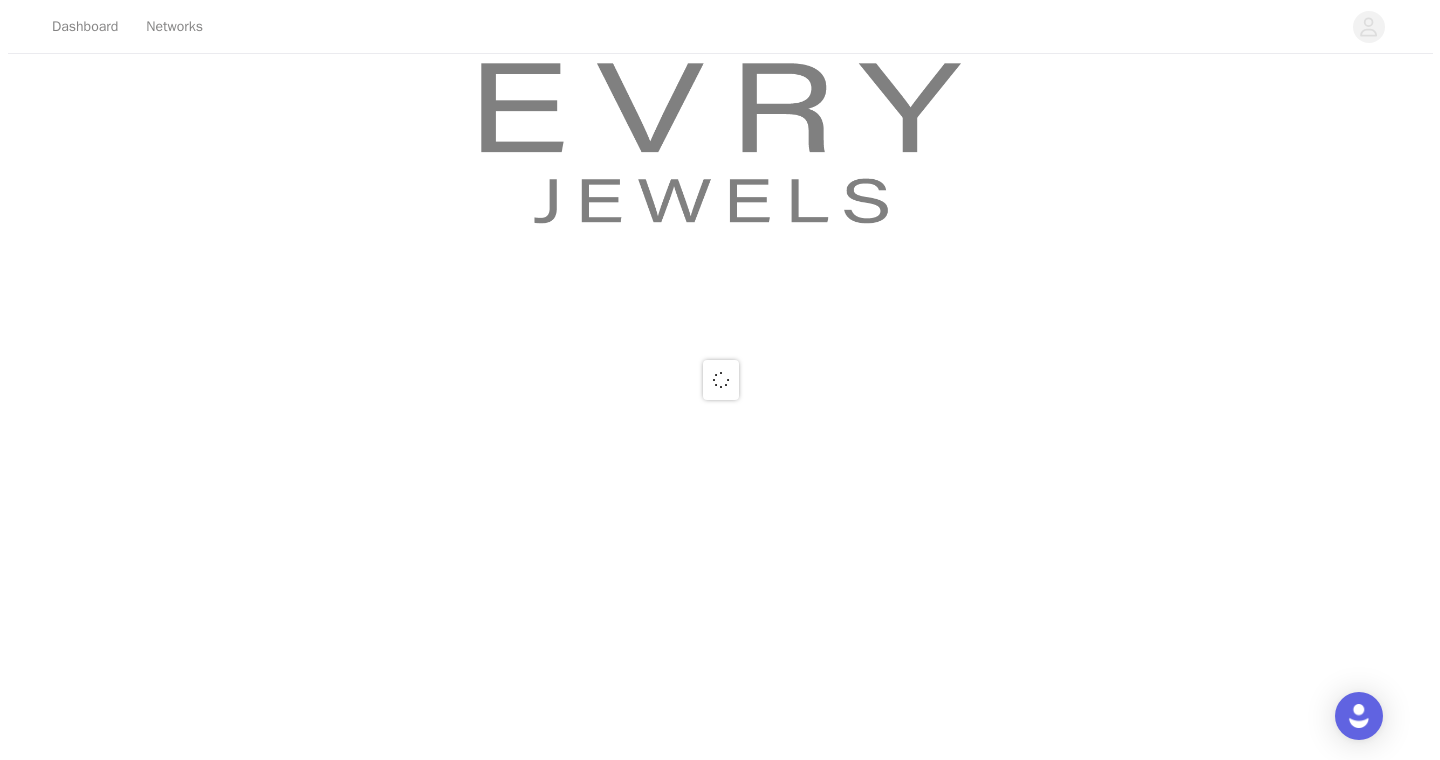 scroll, scrollTop: 0, scrollLeft: 0, axis: both 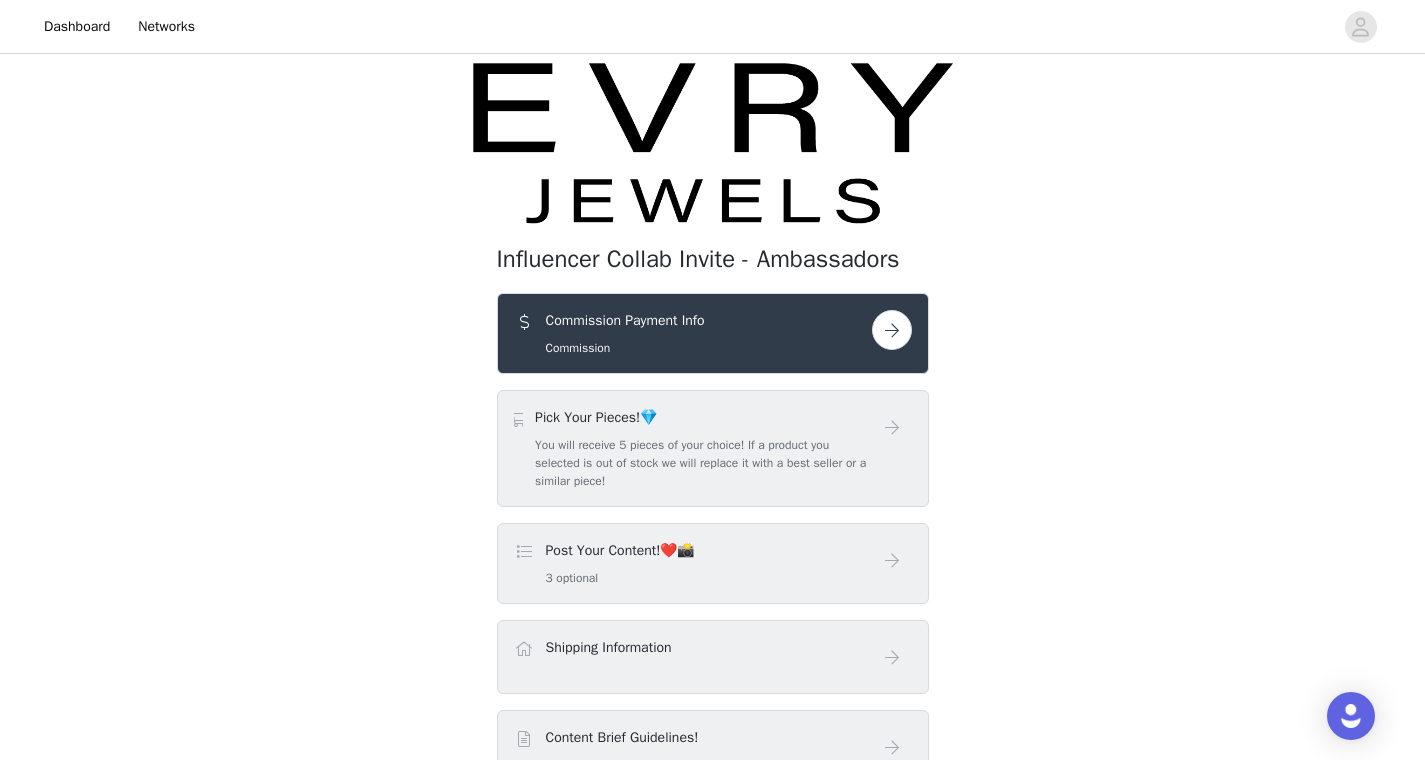click at bounding box center [892, 330] 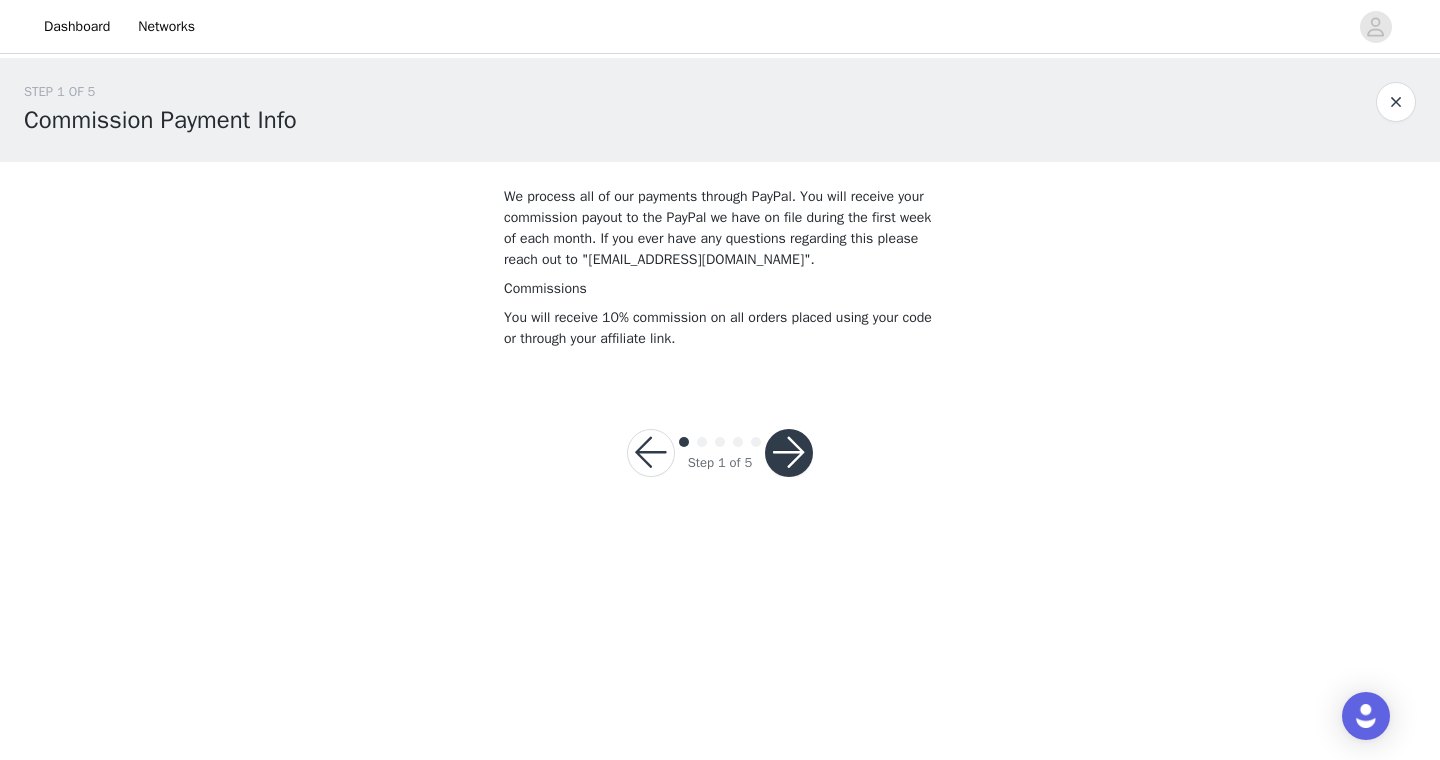click at bounding box center (789, 453) 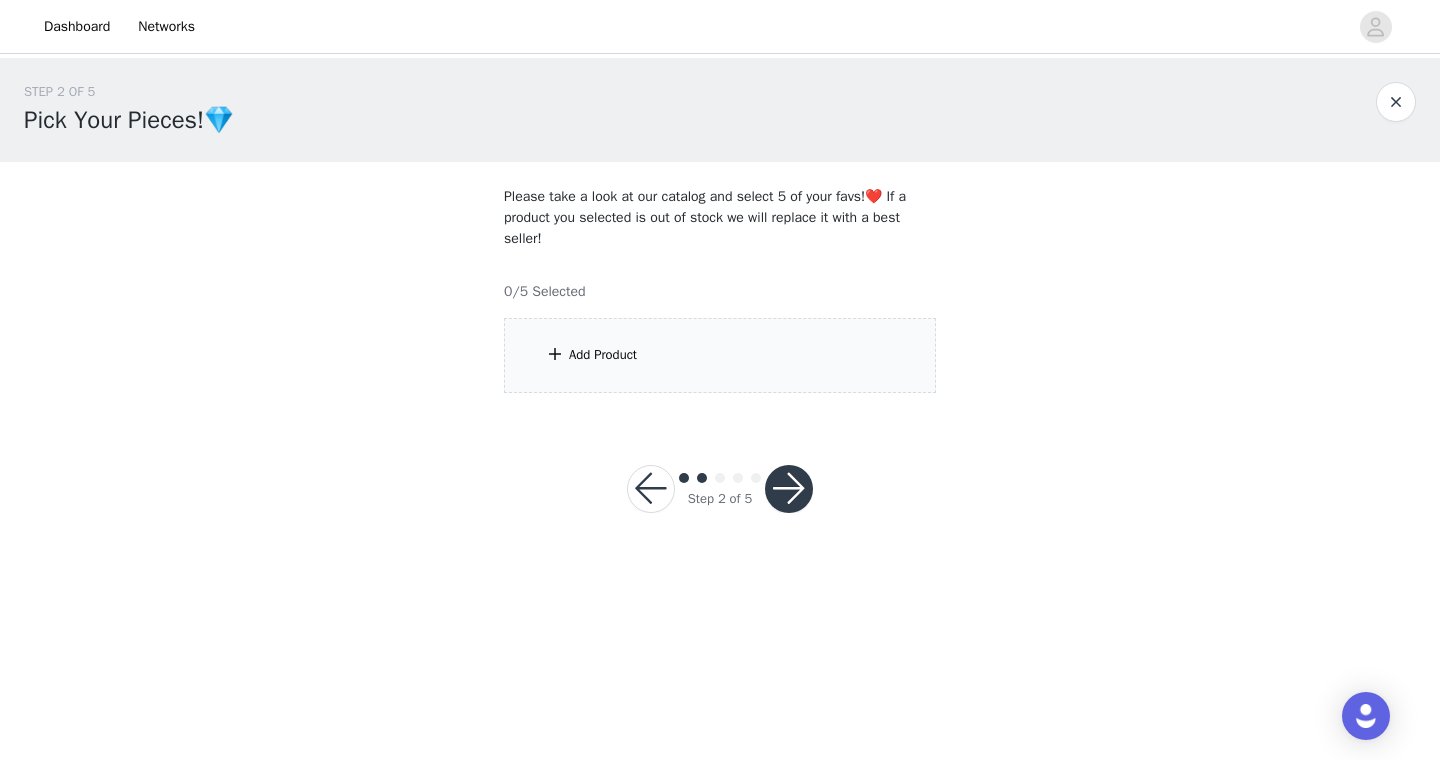 click on "Add Product" at bounding box center (720, 355) 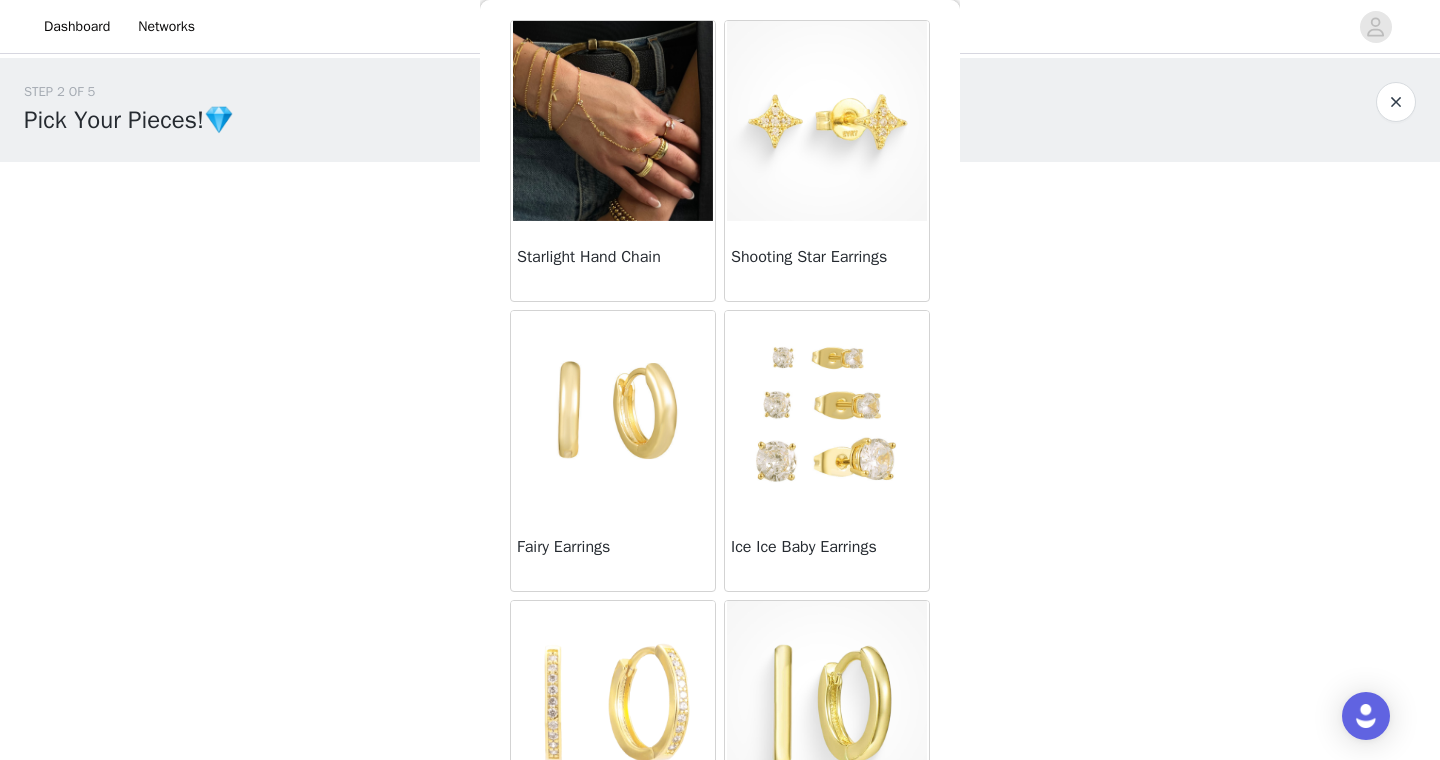 scroll, scrollTop: 0, scrollLeft: 0, axis: both 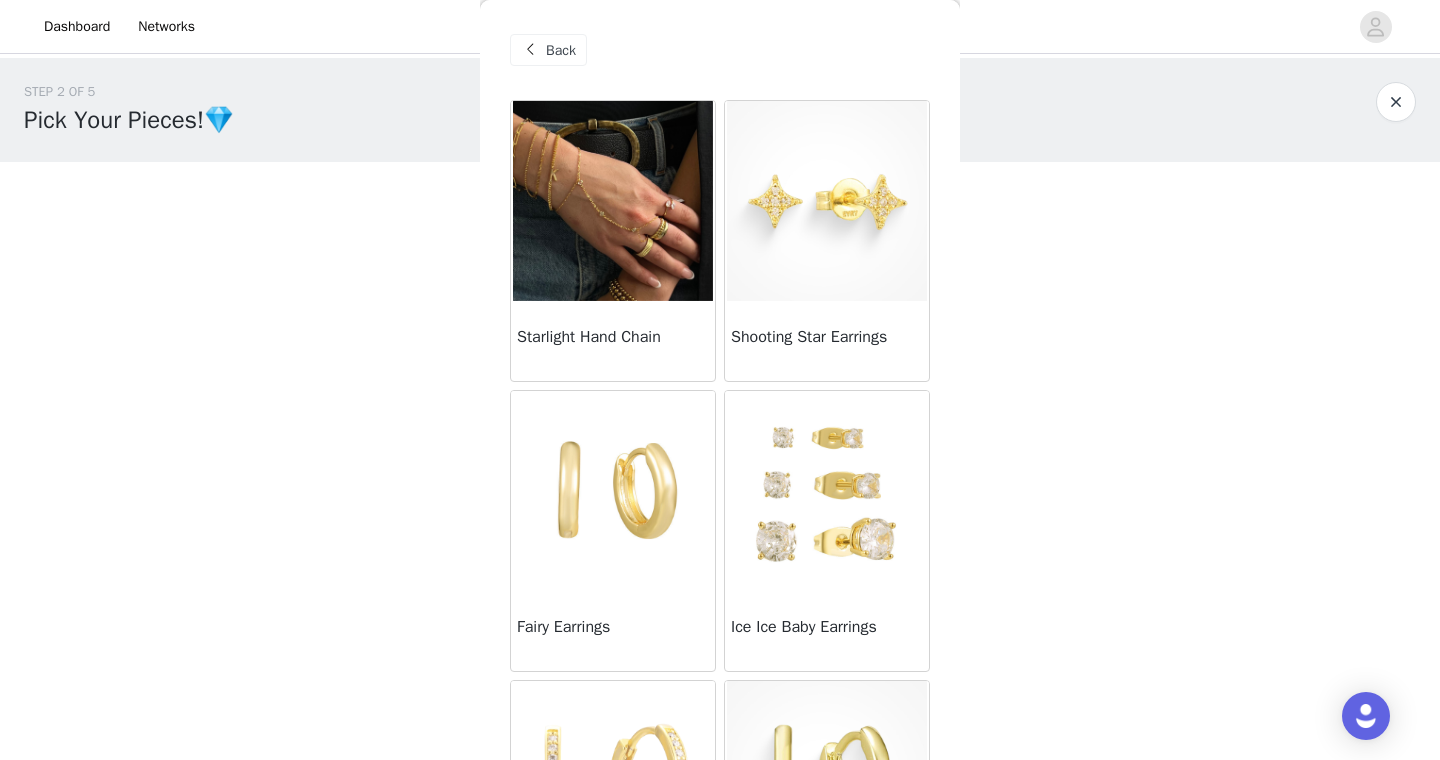 click at bounding box center [613, 201] 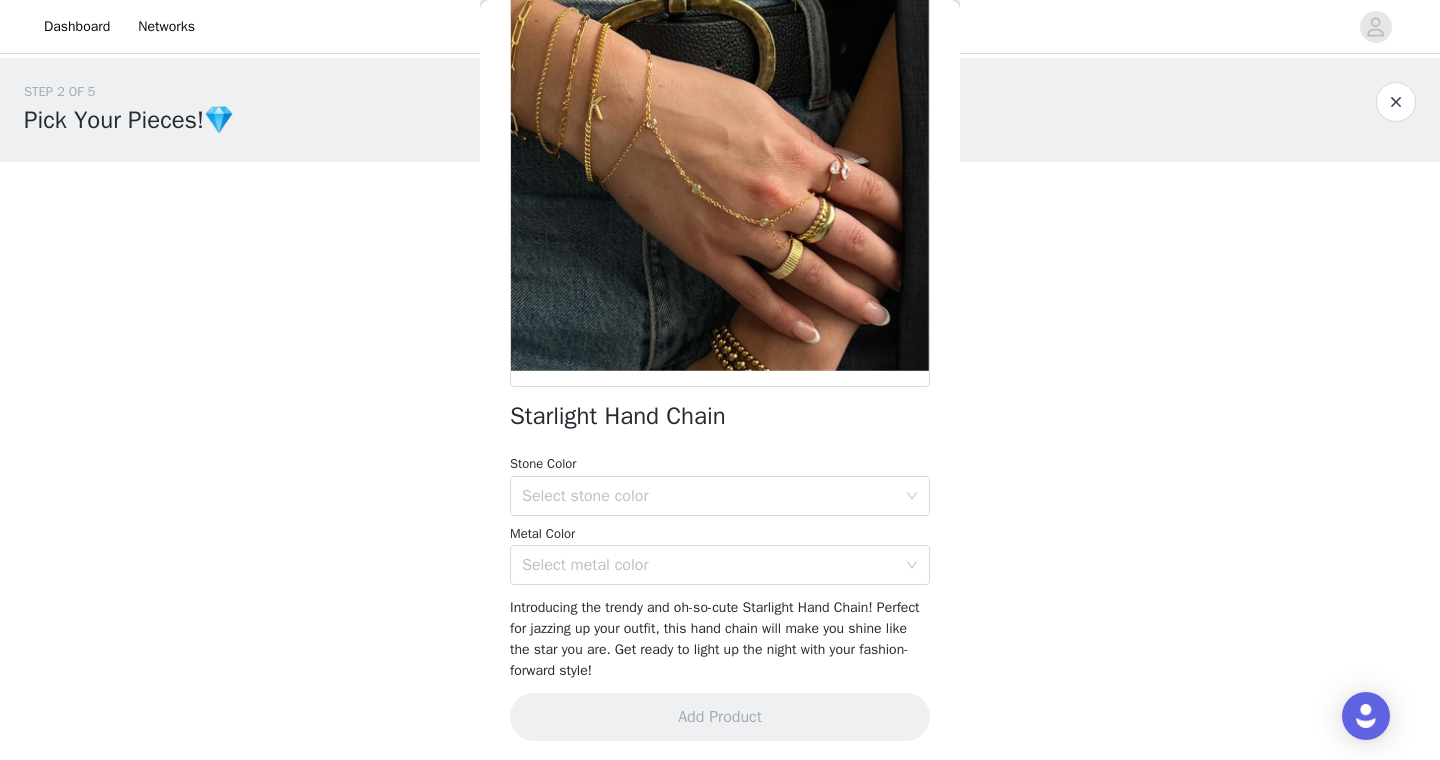 scroll, scrollTop: 170, scrollLeft: 0, axis: vertical 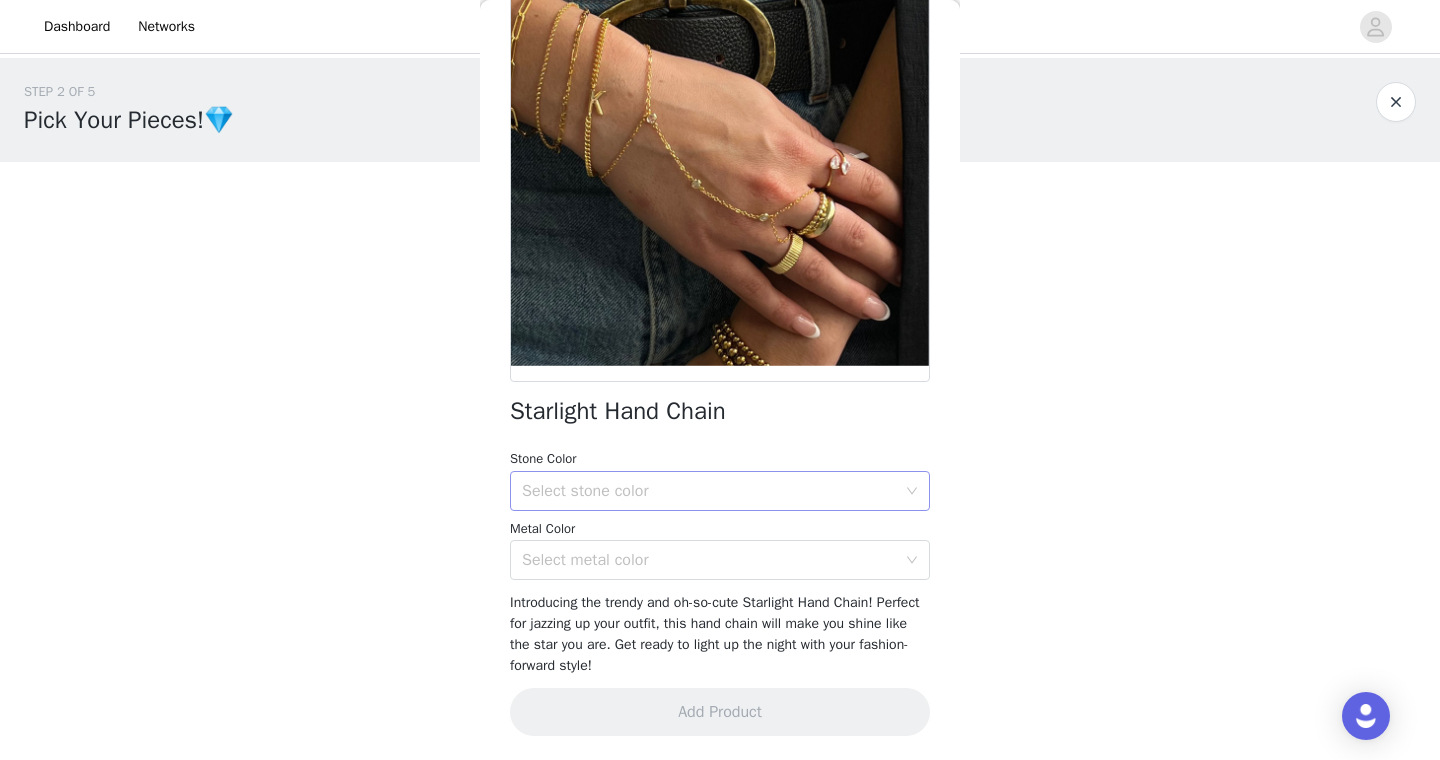 click on "Select stone color" at bounding box center (713, 491) 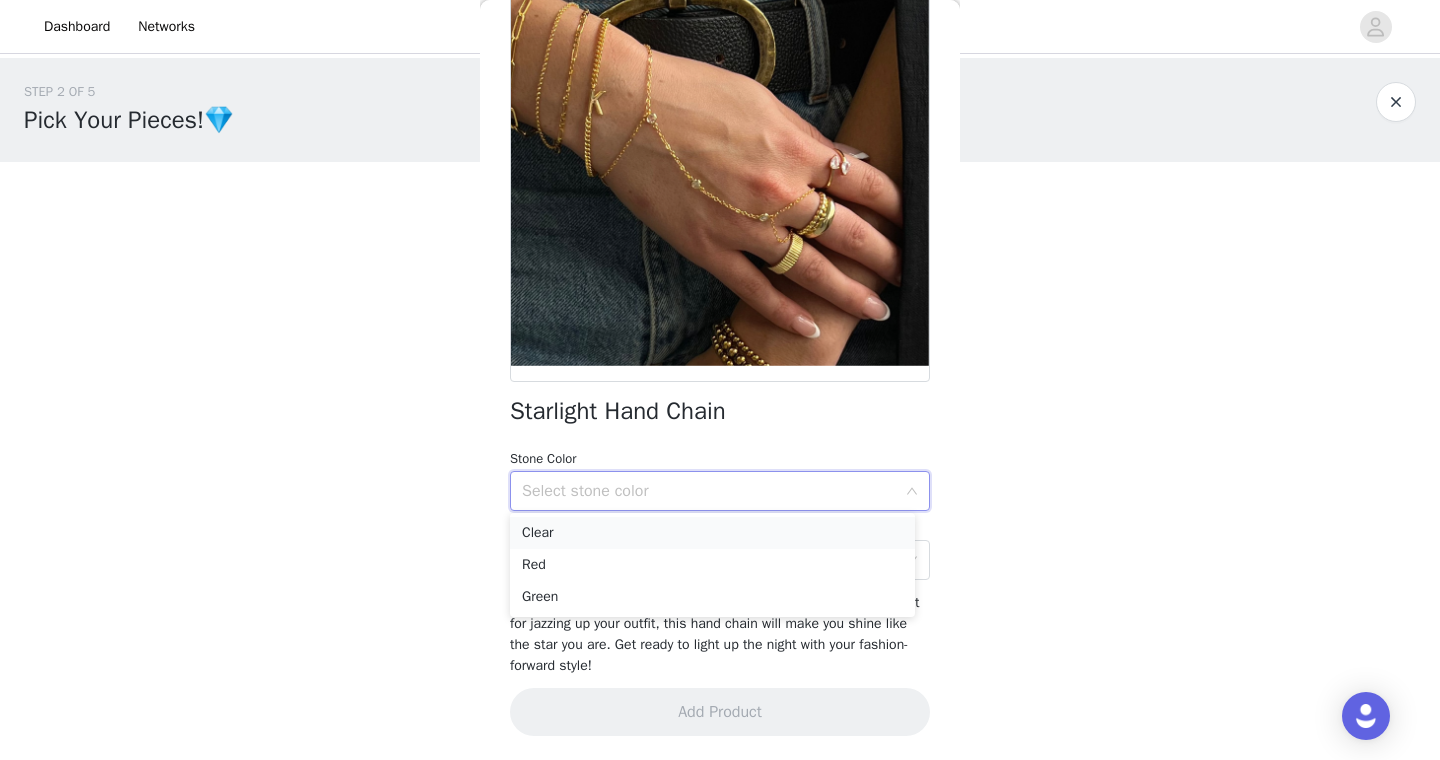 click on "Clear" at bounding box center (712, 533) 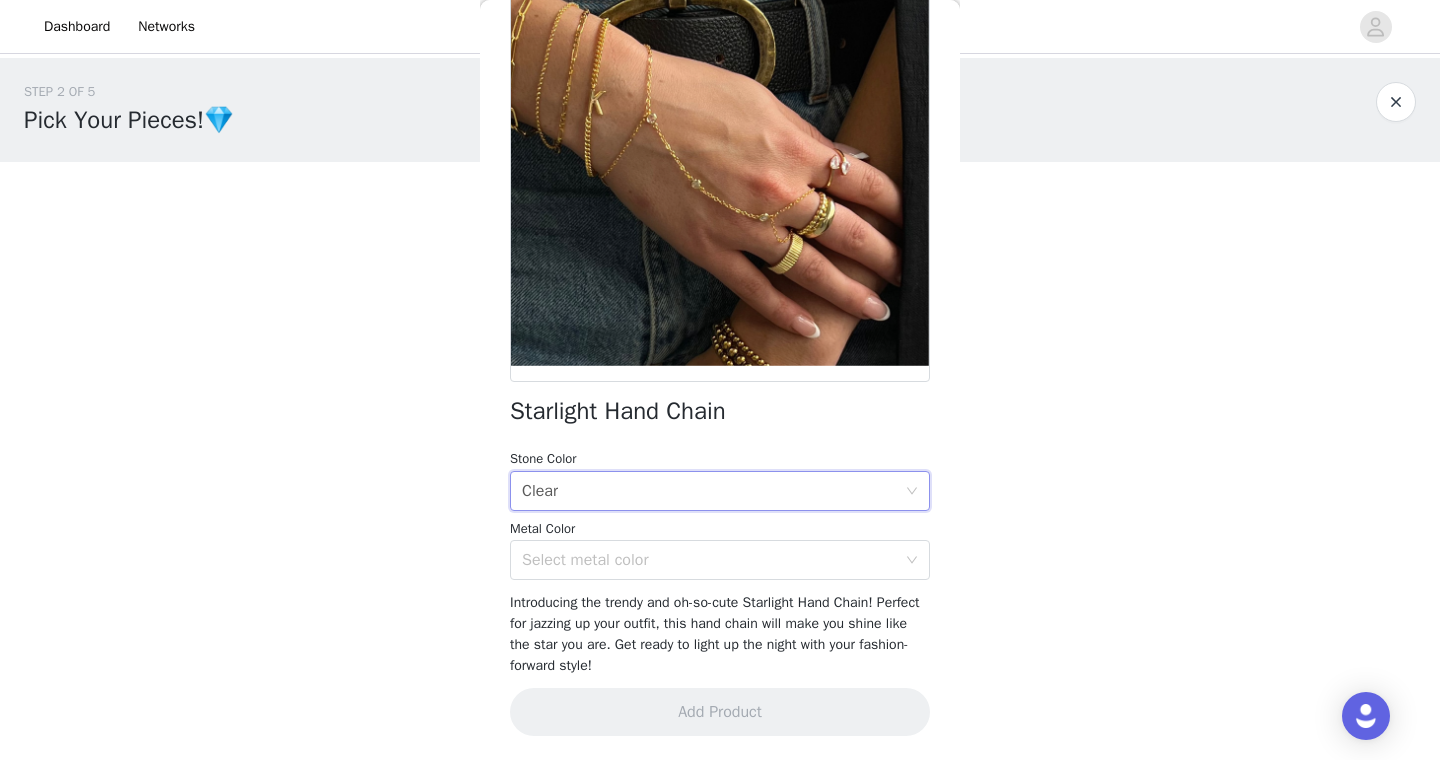 click on "Metal Color   Select metal color" at bounding box center (720, 550) 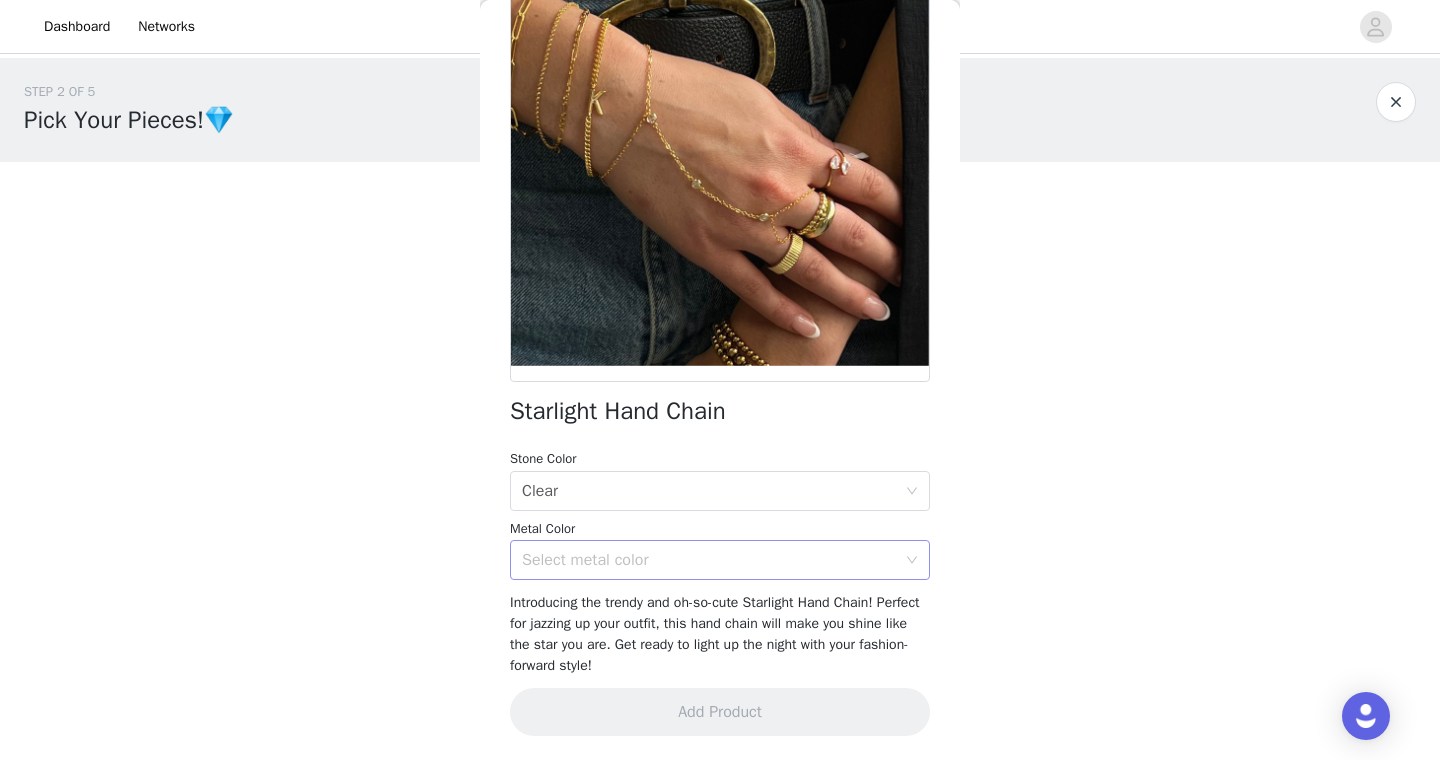 click on "Select metal color" at bounding box center [713, 560] 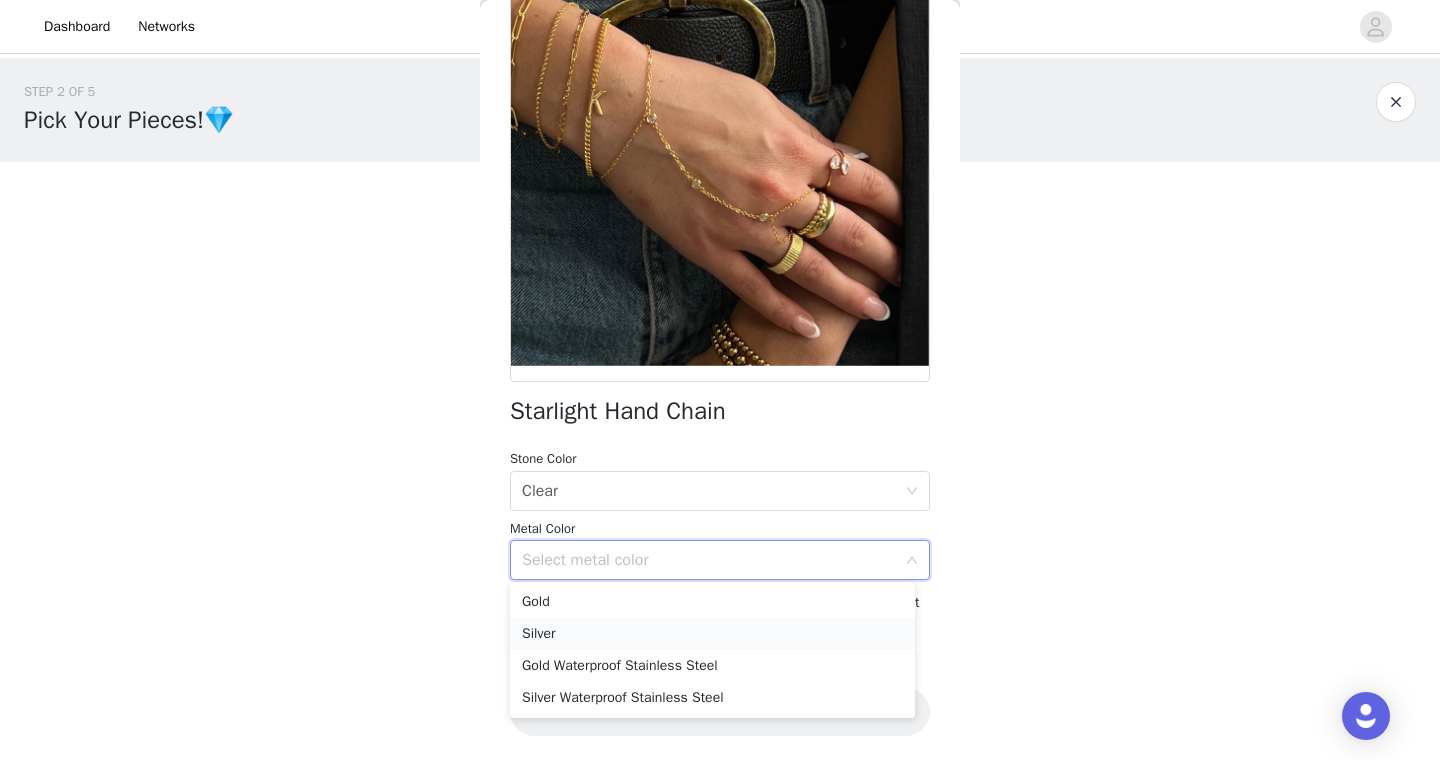 click on "Silver" at bounding box center (712, 634) 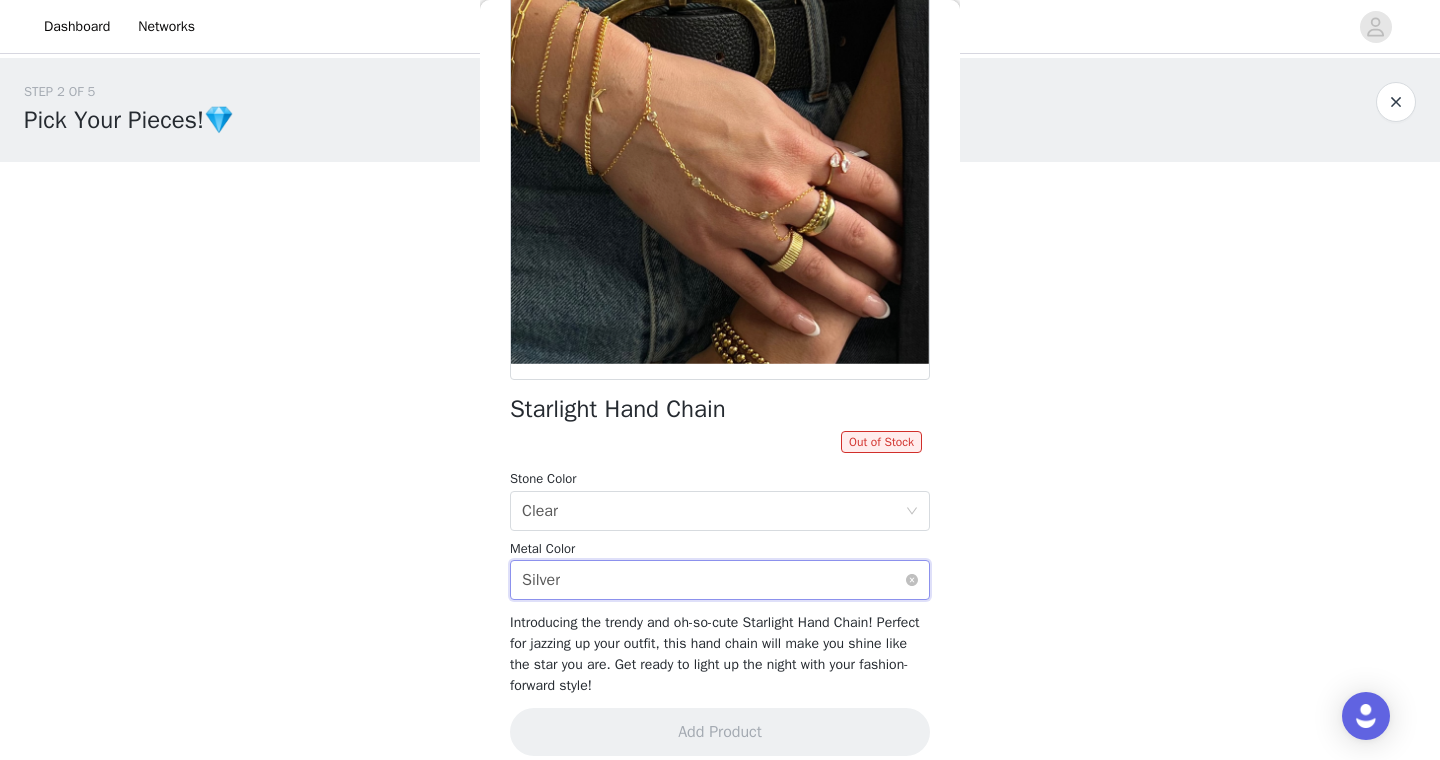 click on "Select metal color Silver" at bounding box center (713, 580) 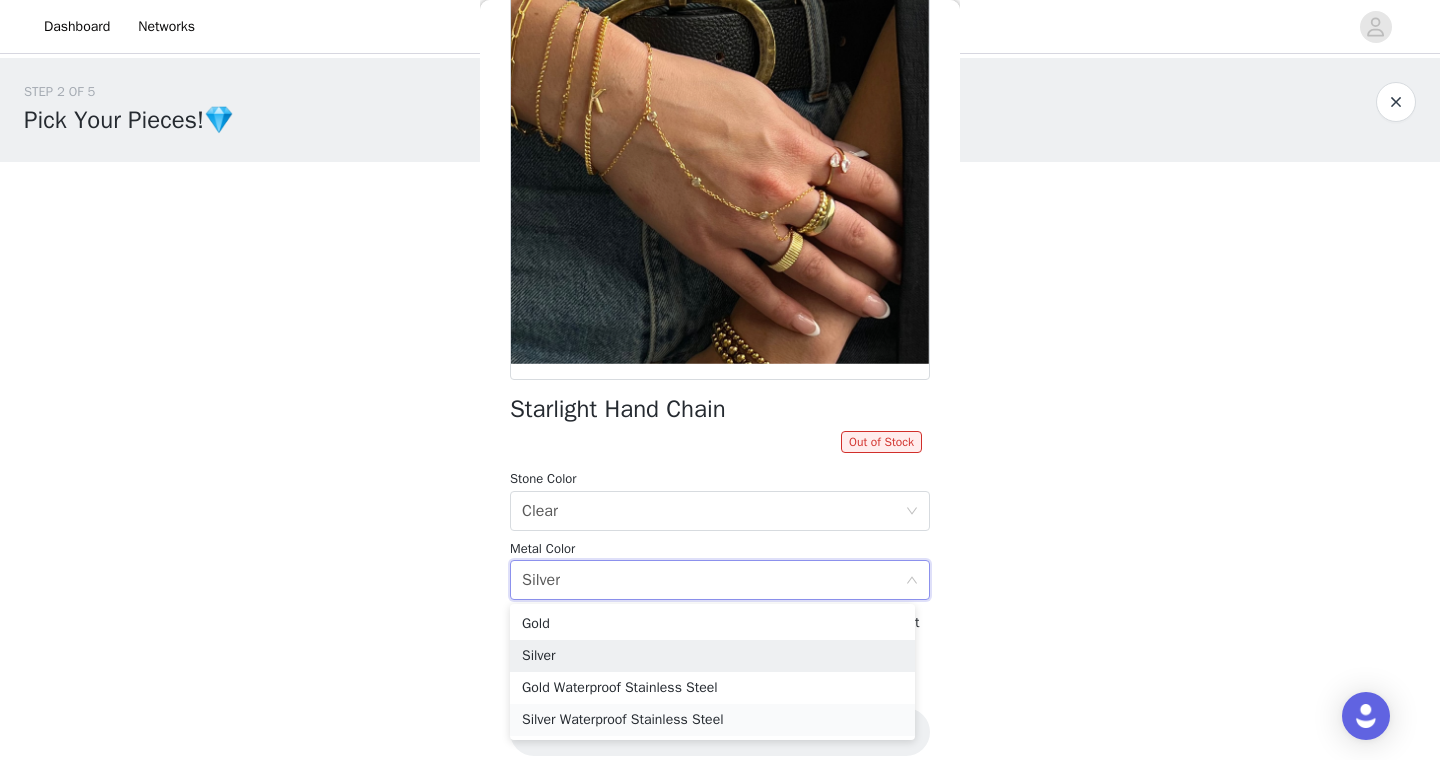 click on "Silver Waterproof Stainless Steel" at bounding box center (712, 720) 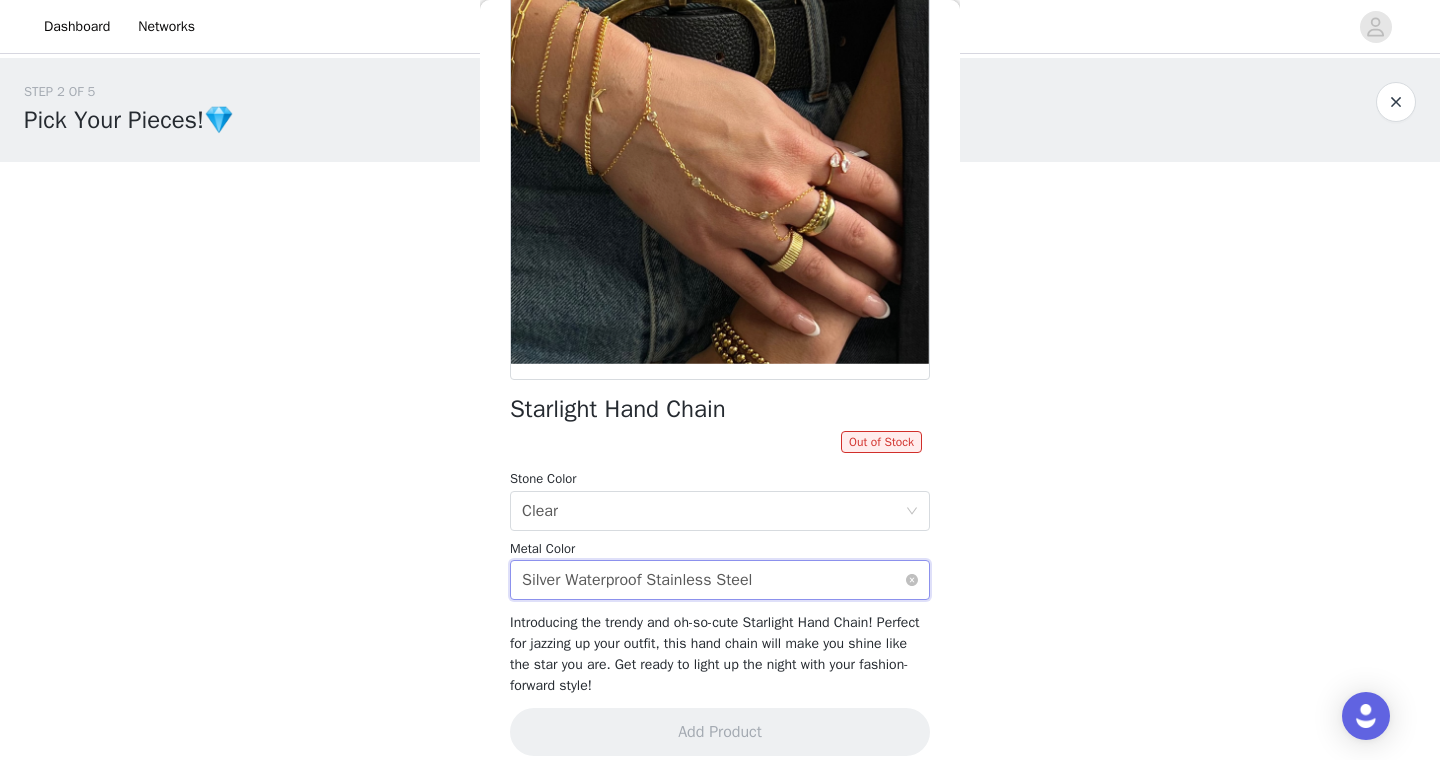 click on "Select metal color Silver Waterproof Stainless Steel" at bounding box center (713, 580) 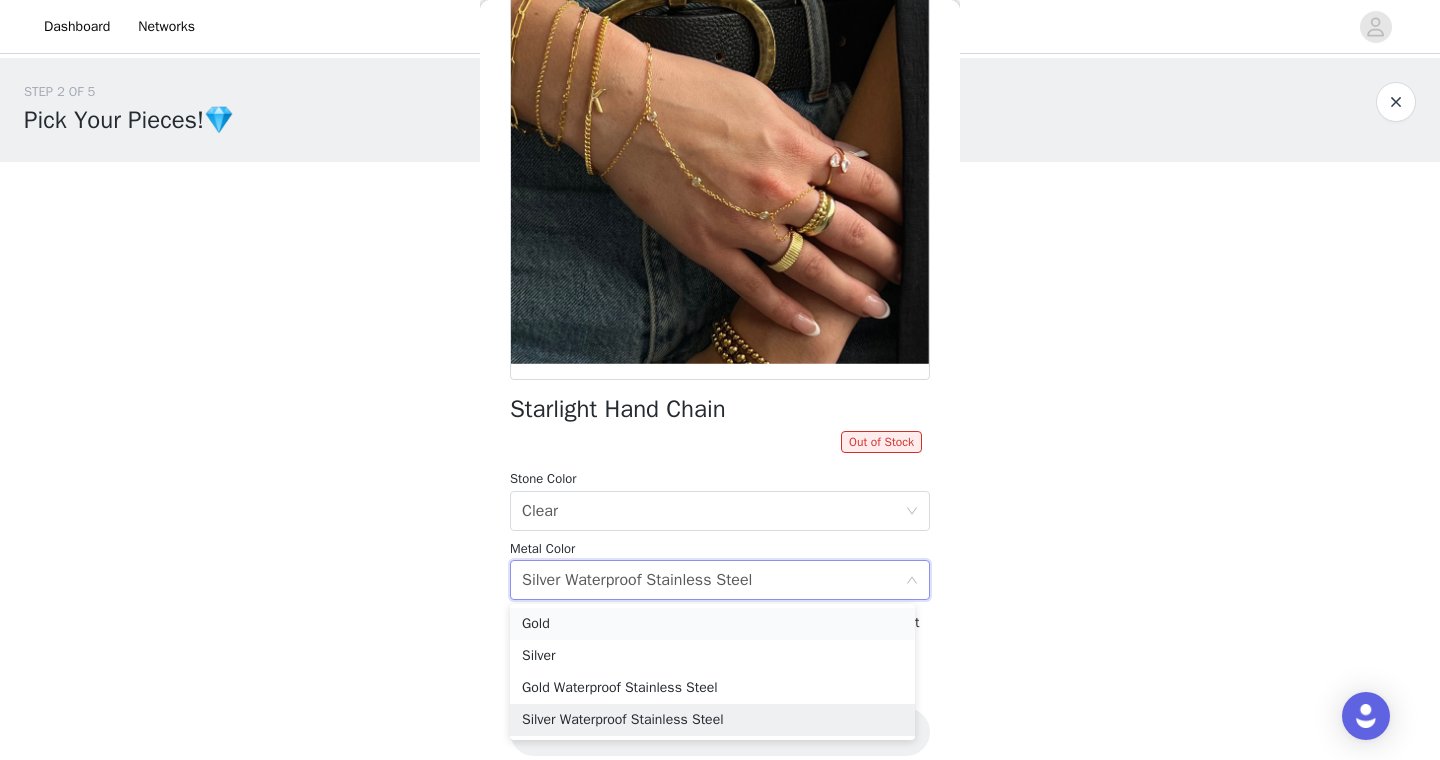 click on "Gold" at bounding box center [712, 624] 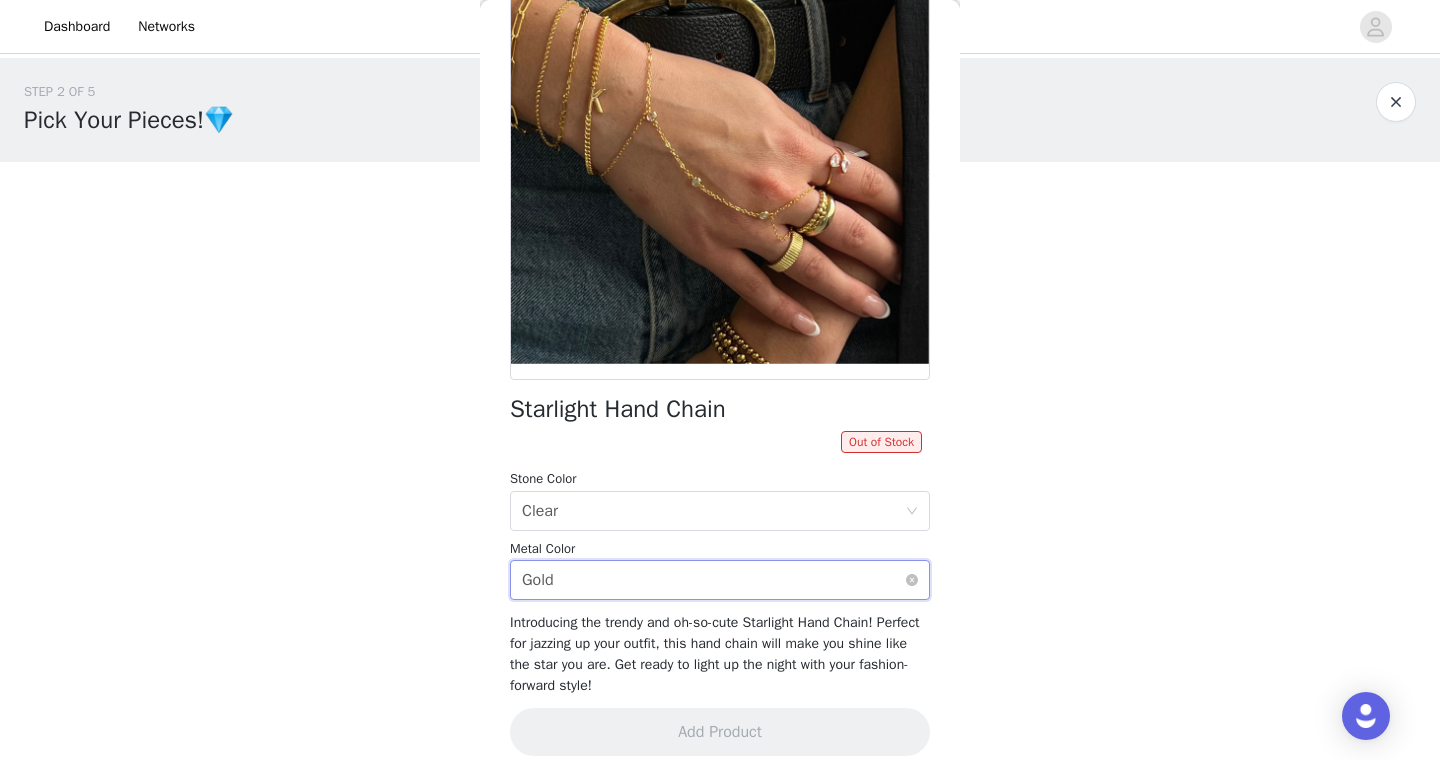 click on "Select metal color Gold" at bounding box center [713, 580] 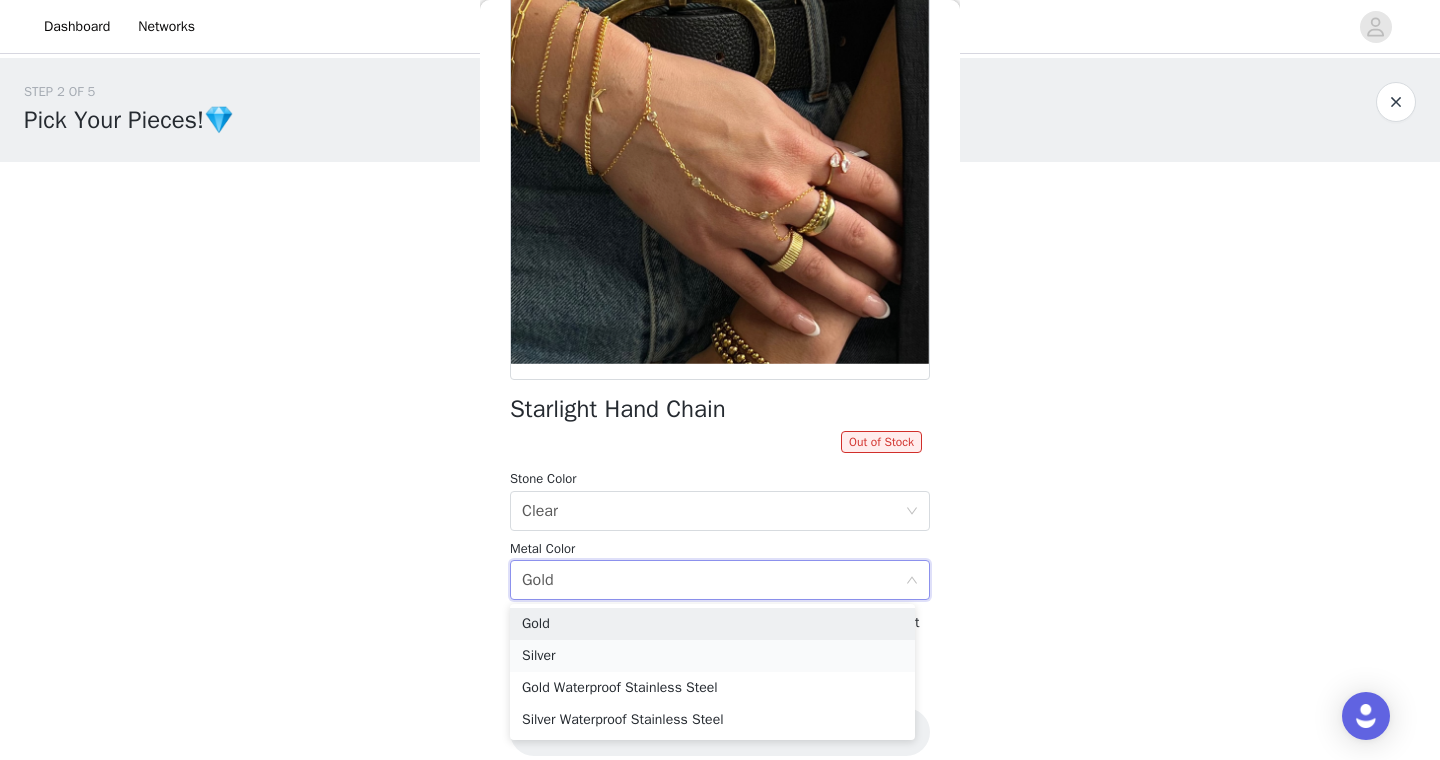 click on "Silver" at bounding box center (712, 656) 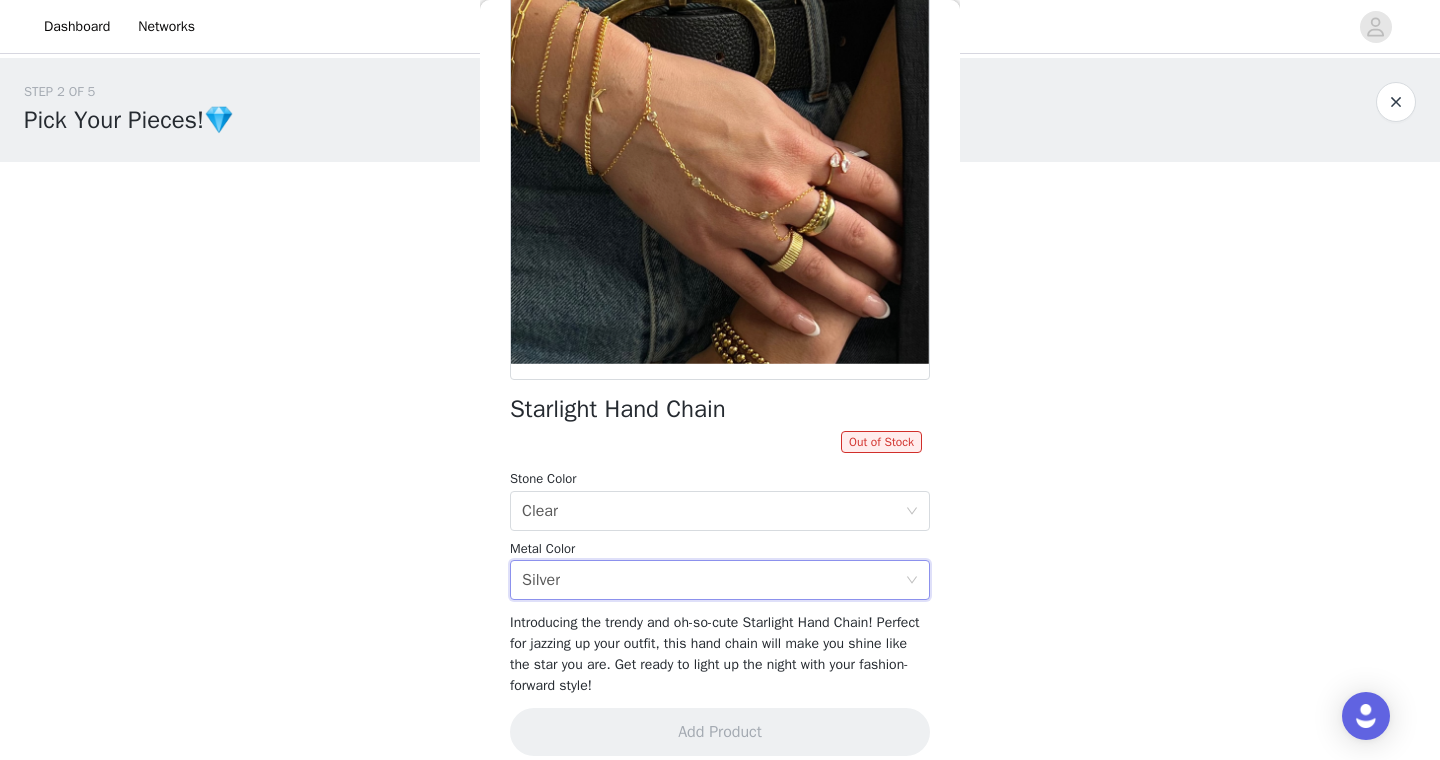click on "Dashboard Networks
STEP 2 OF 5
Pick Your Pieces!💎
Please take a look at our catalog and select 5 of your favs!❤️  If a product you selected is out of stock we will replace it with a best seller!       0/5 Selected           Add Product       Back     Starlight Hand Chain              Out of Stock   Stone Color   Select stone color Clear Metal Color   Select metal color Silver   Introducing the trendy and oh-so-cute Starlight Hand Chain! Perfect for jazzing up your outfit, this hand chain will make you shine like the star you are. Get ready to light up the night with your fashion-forward style!   Add Product
Step 2 of 5
Clear [PERSON_NAME] Gold Silver Gold Waterproof Stainless Steel Silver Waterproof Stainless Steel" at bounding box center [720, 380] 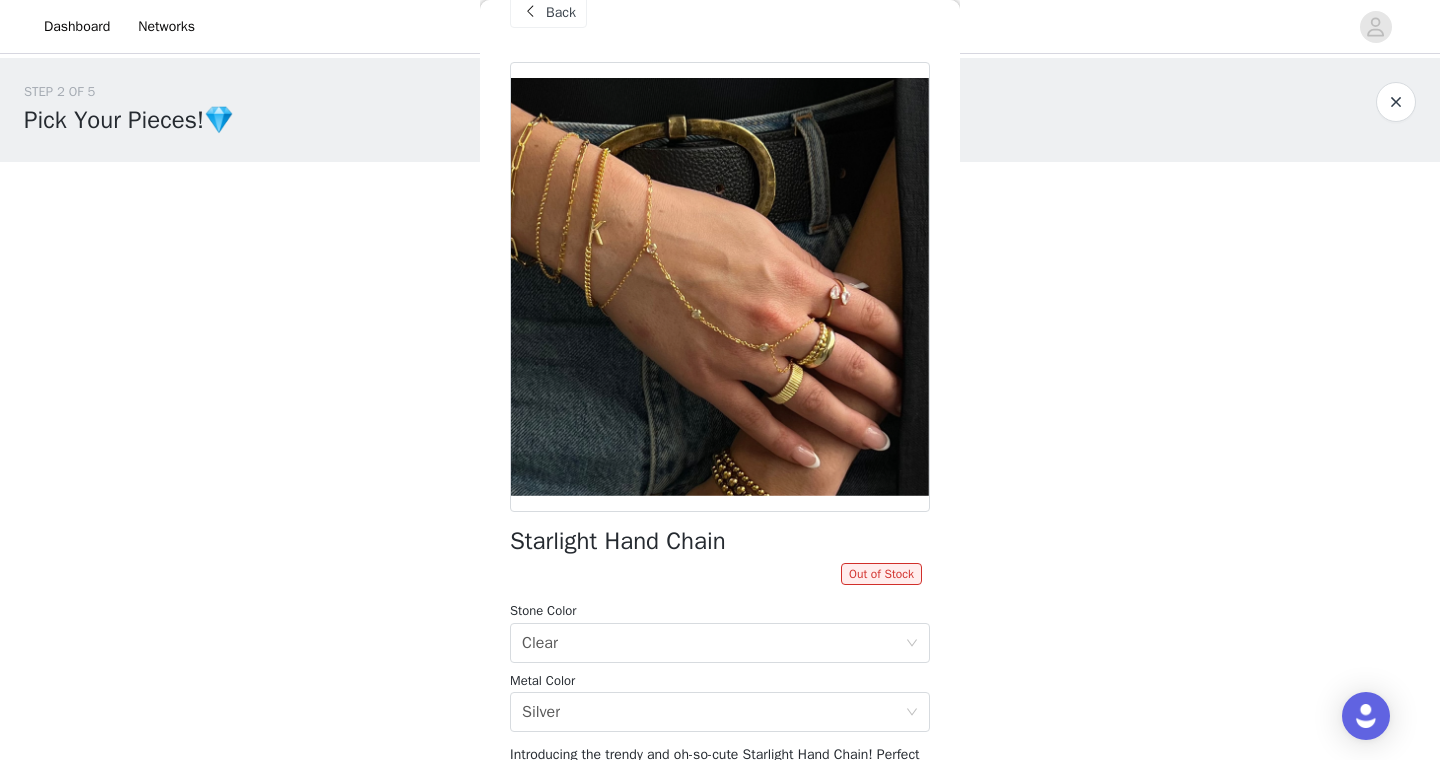 scroll, scrollTop: 0, scrollLeft: 0, axis: both 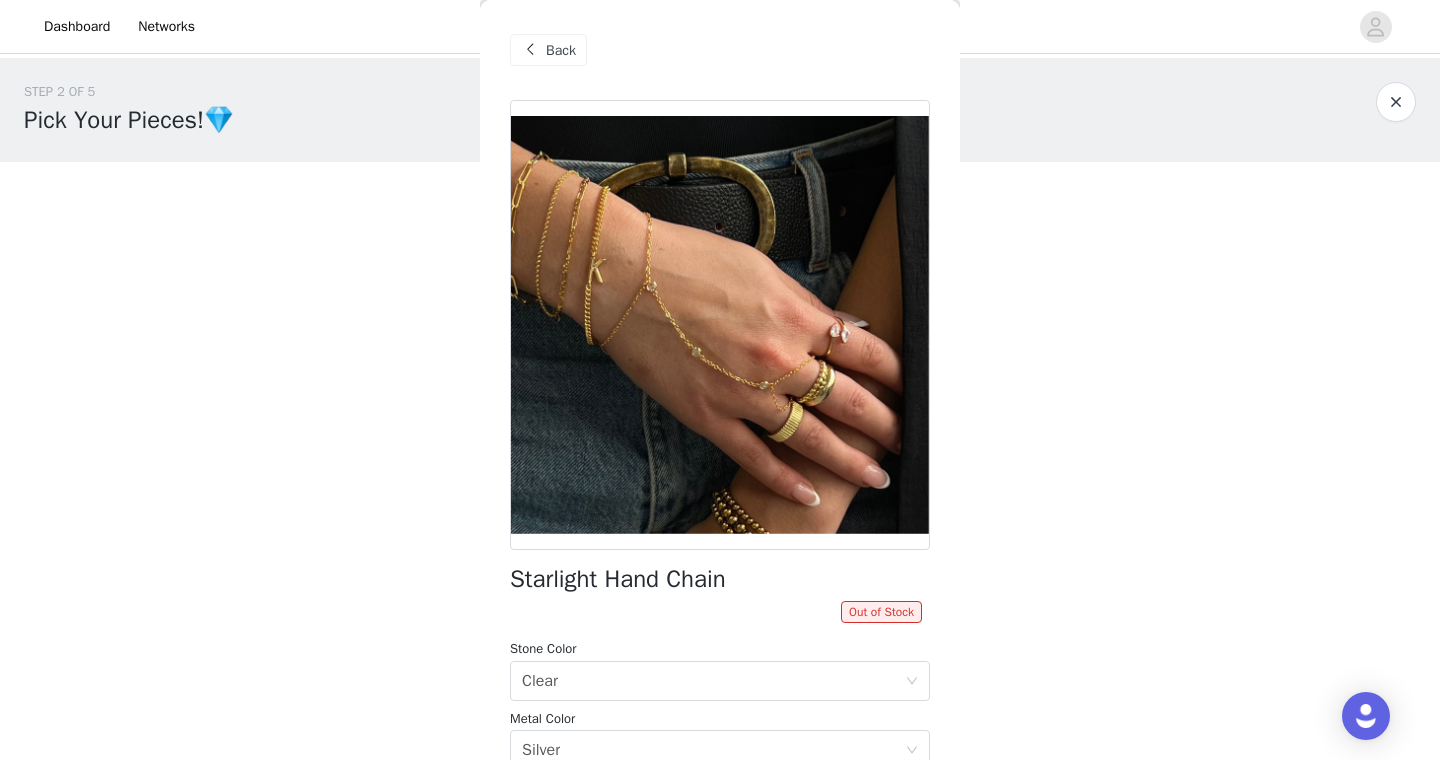 click on "Back" at bounding box center (548, 50) 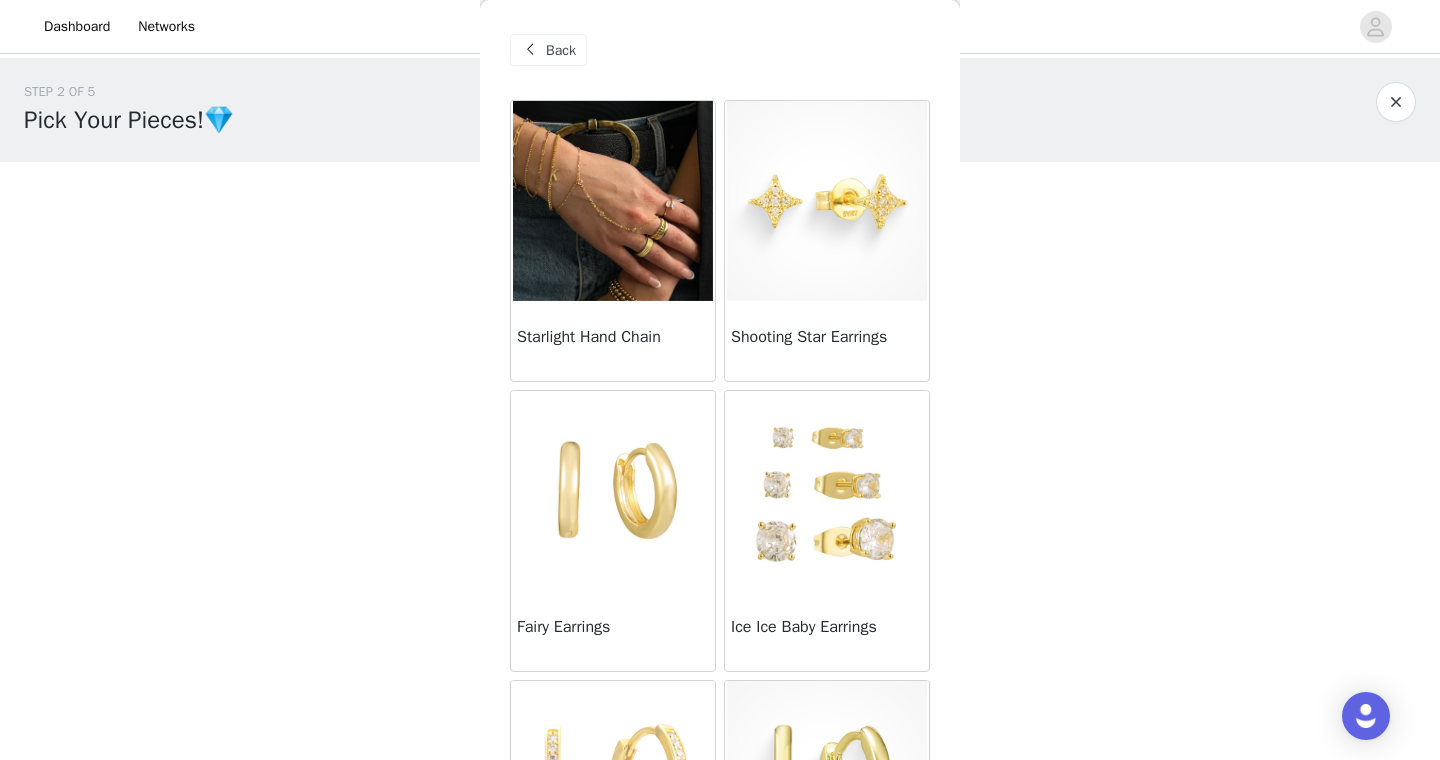 click at bounding box center (827, 201) 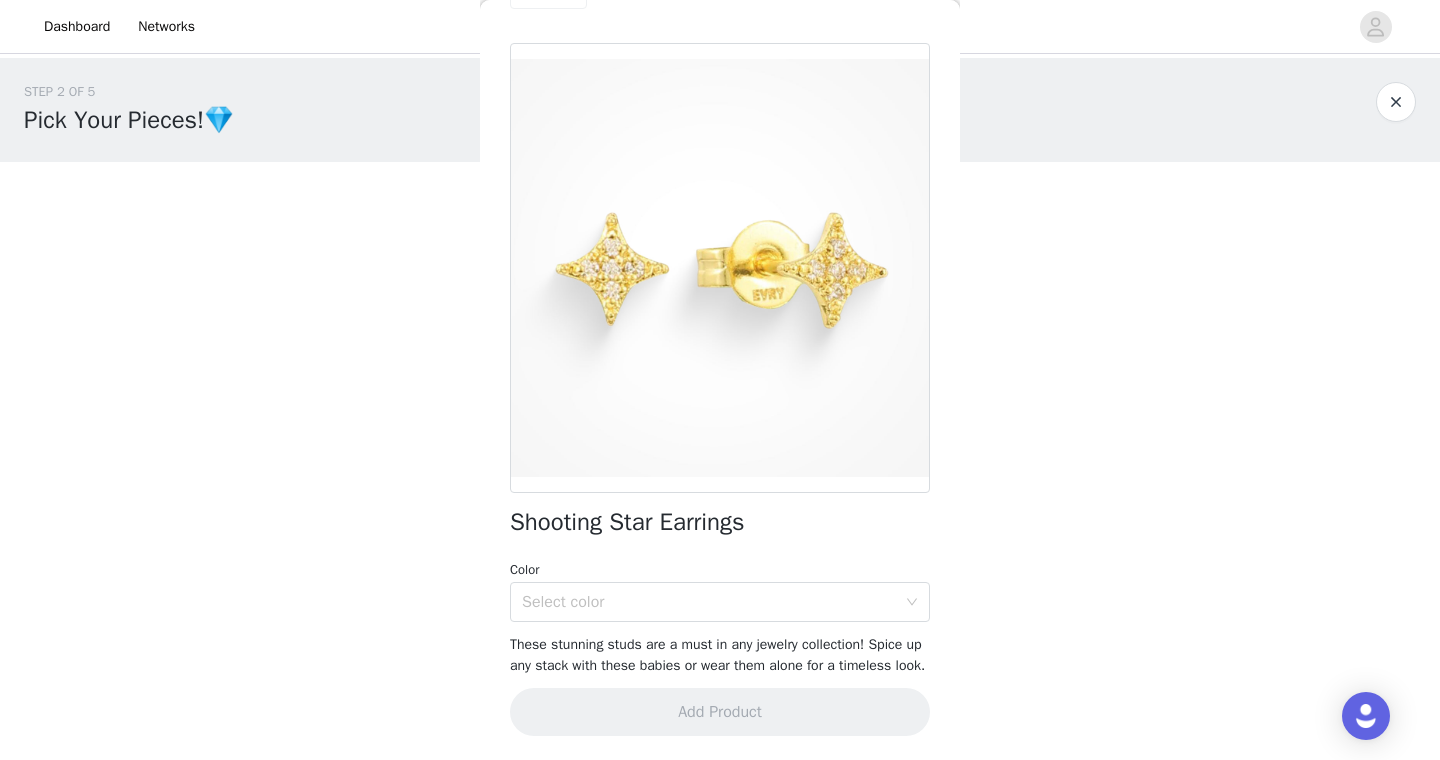 scroll, scrollTop: 79, scrollLeft: 0, axis: vertical 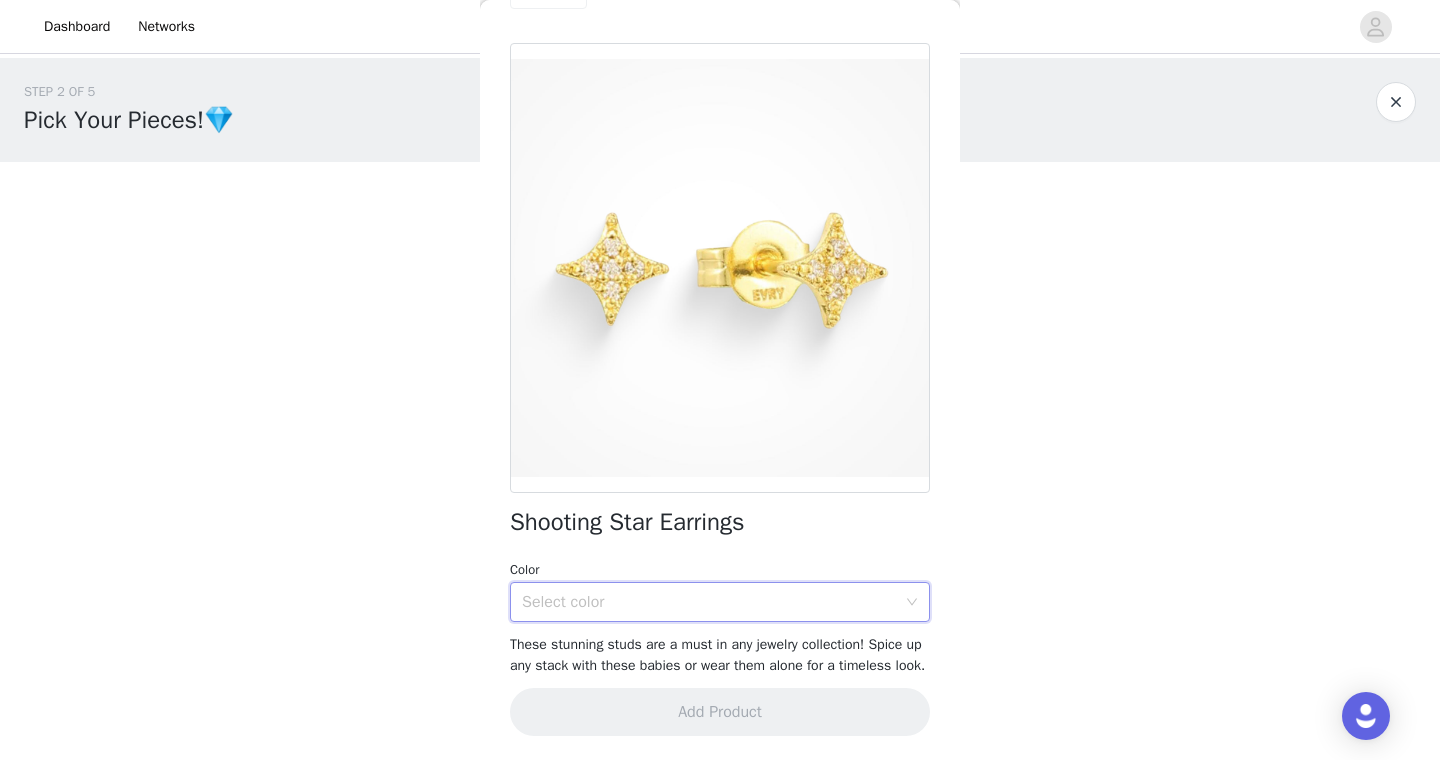 click on "Select color" at bounding box center (713, 602) 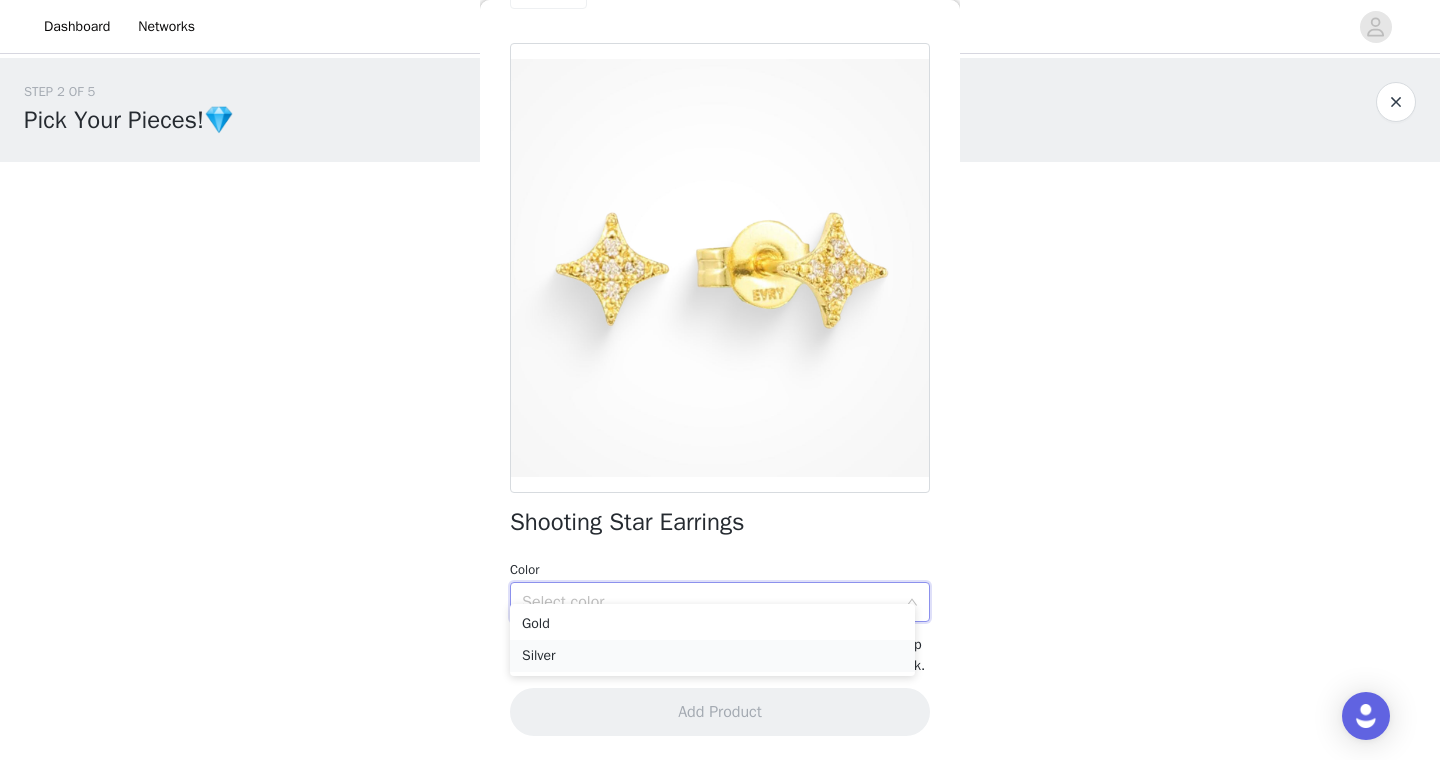 click on "Silver" at bounding box center (712, 656) 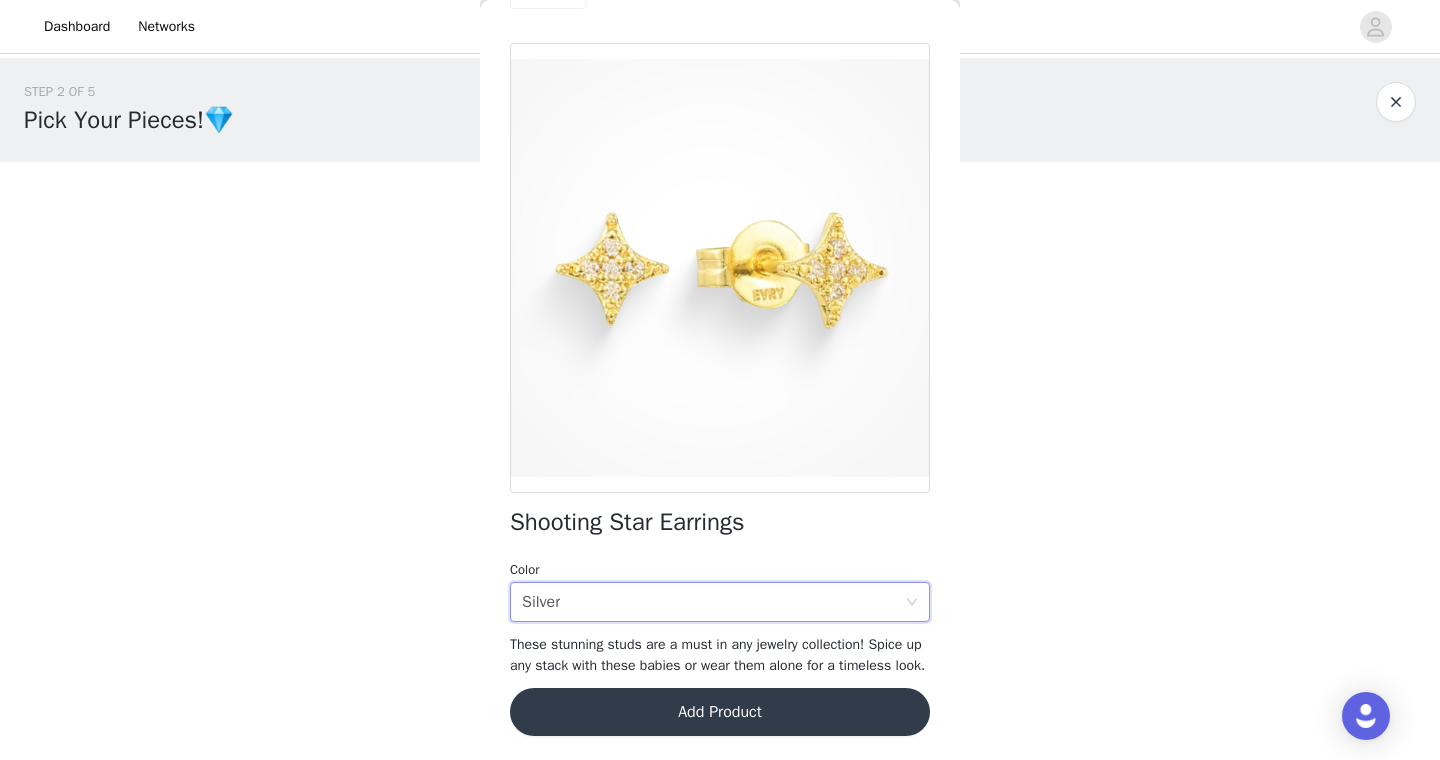 click on "Add Product" at bounding box center (720, 712) 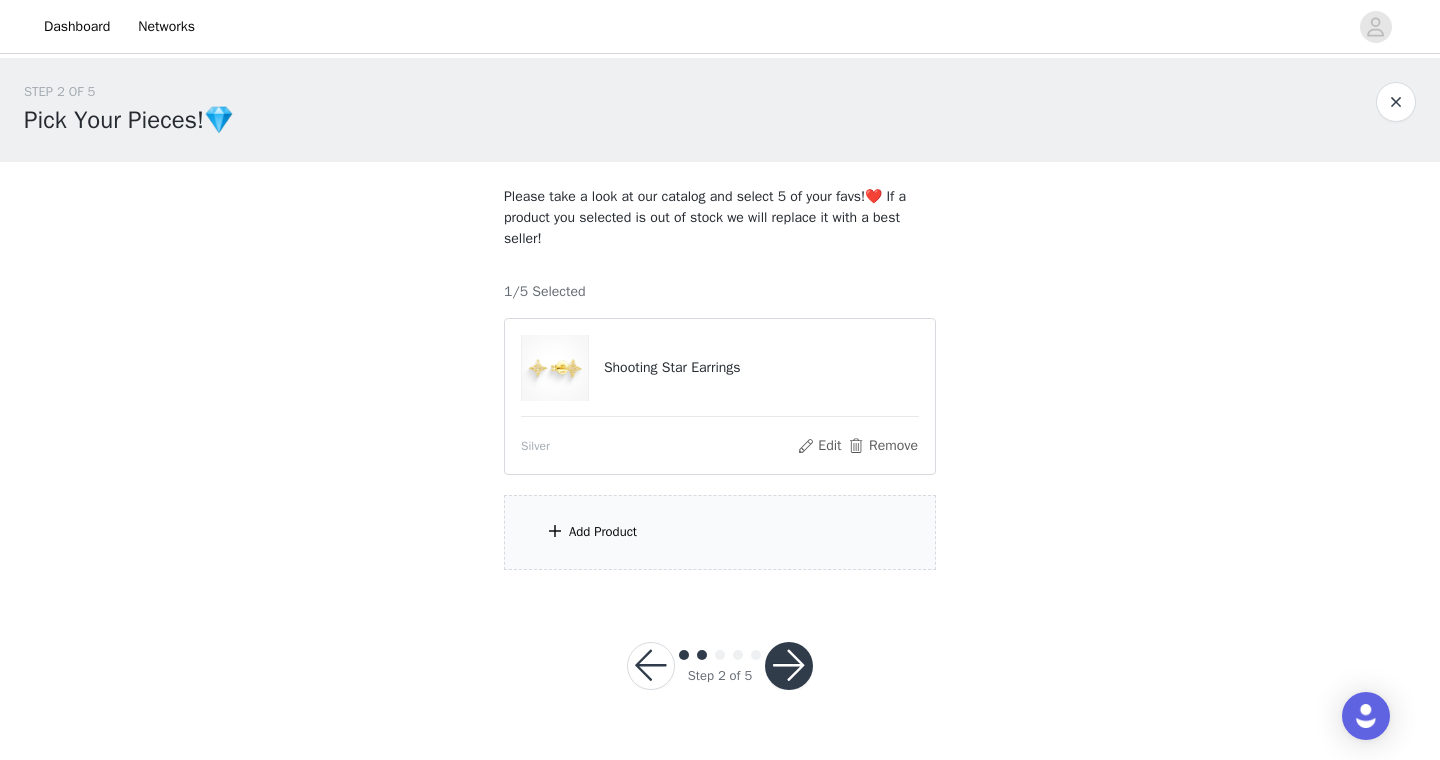 click on "Add Product" at bounding box center (720, 532) 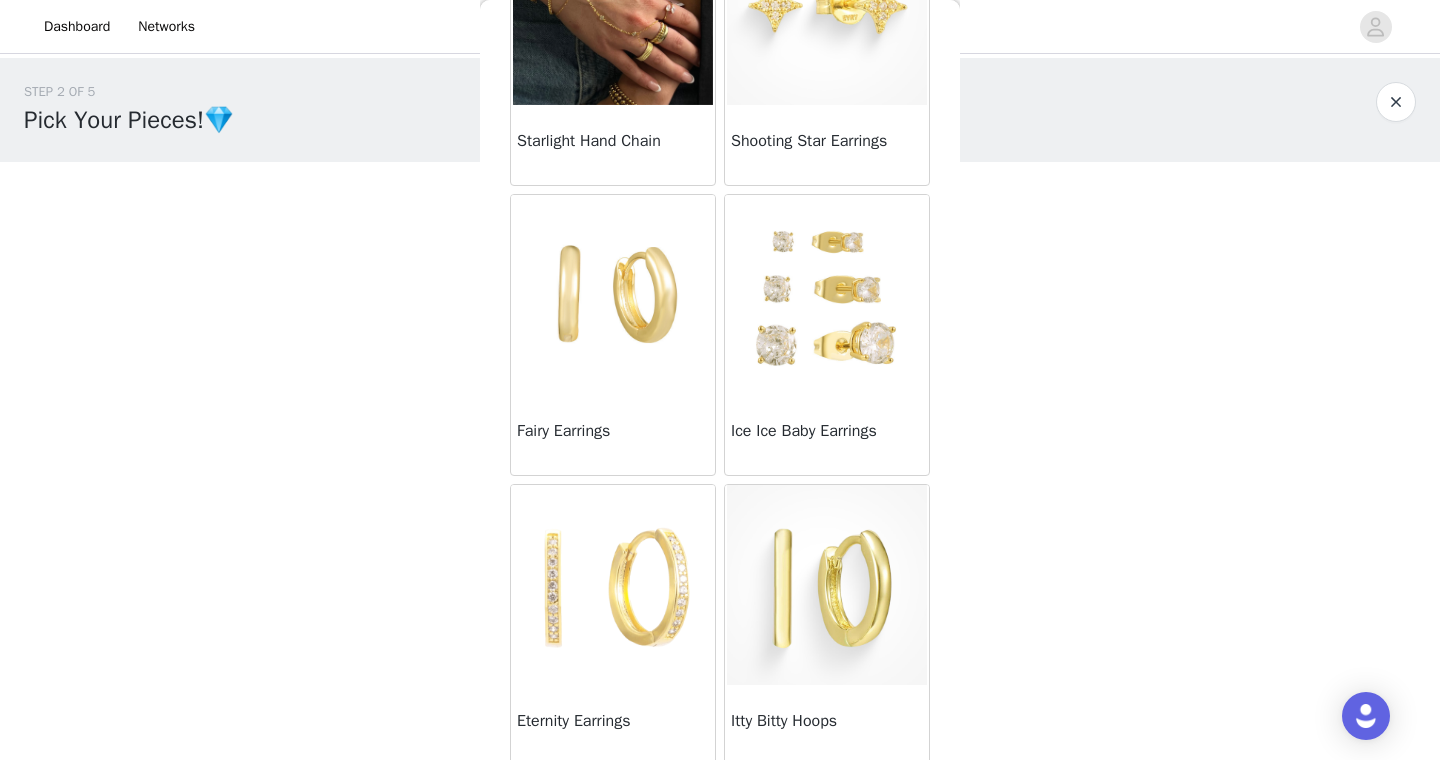 scroll, scrollTop: 496, scrollLeft: 0, axis: vertical 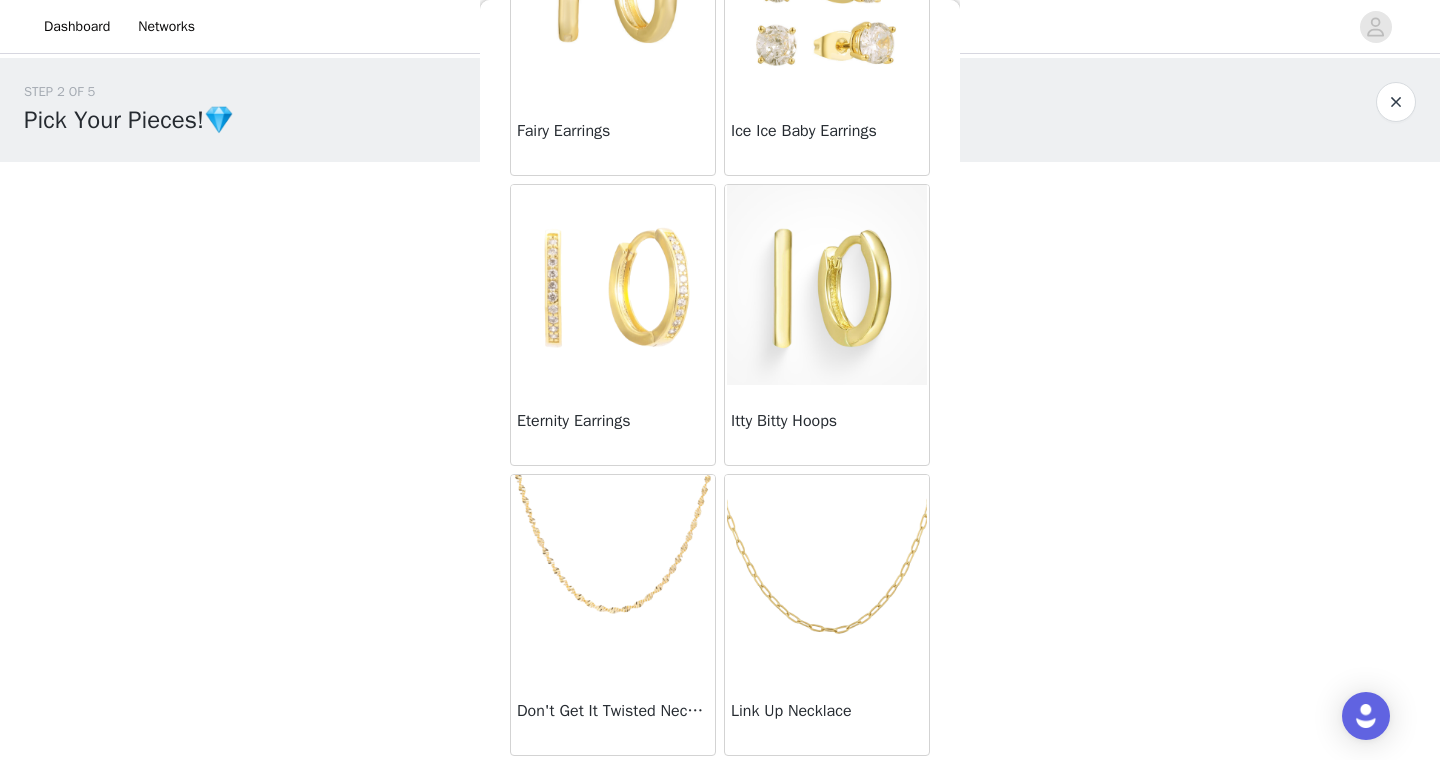 click at bounding box center [613, 575] 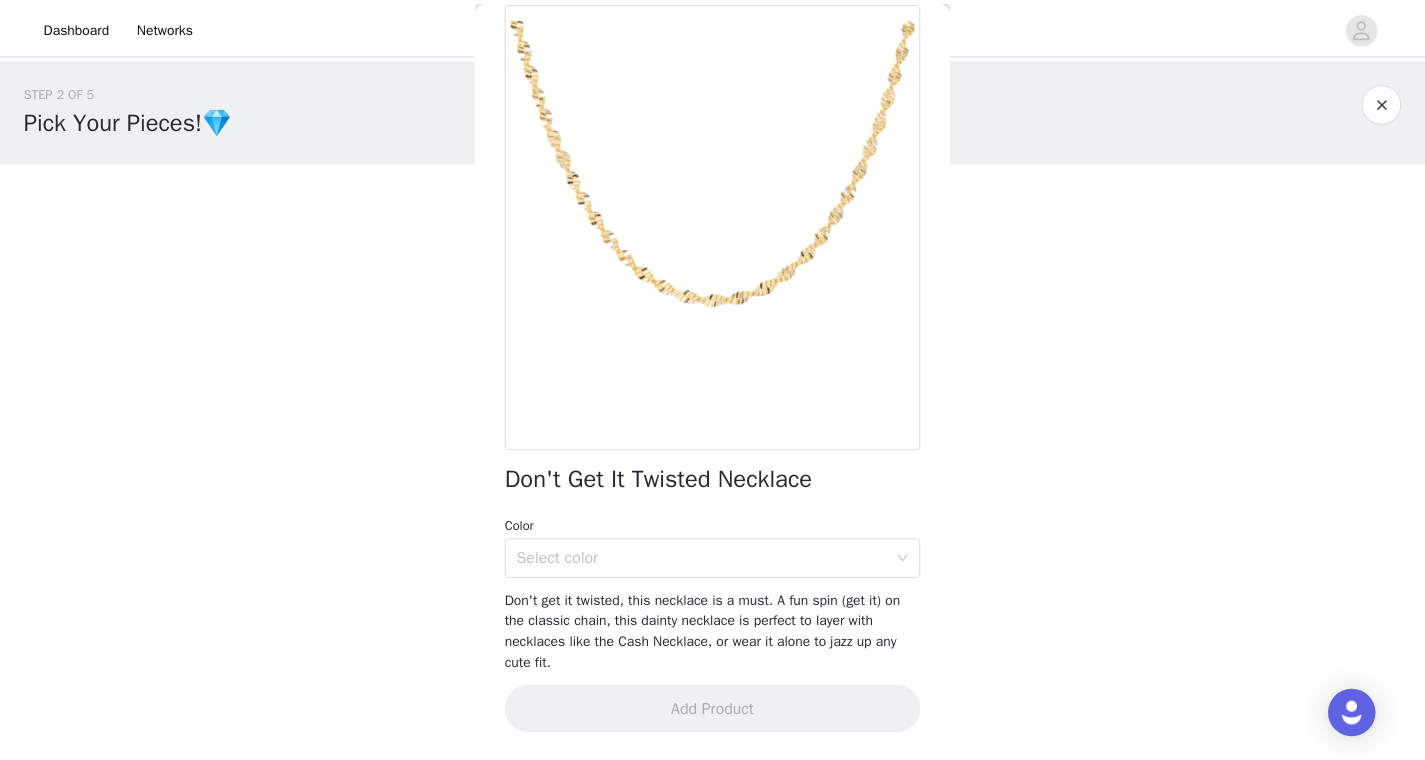 scroll, scrollTop: 101, scrollLeft: 0, axis: vertical 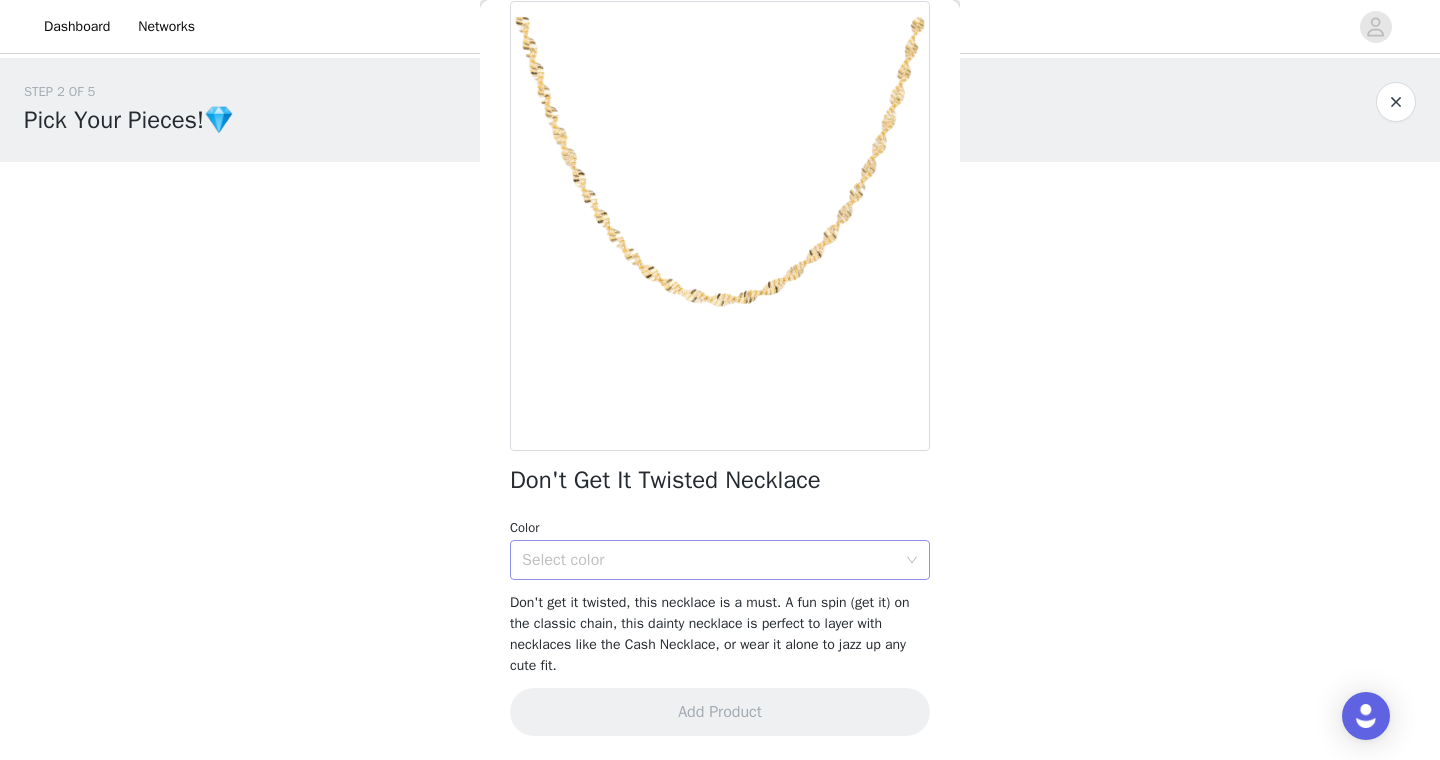 click on "Select color" at bounding box center (709, 560) 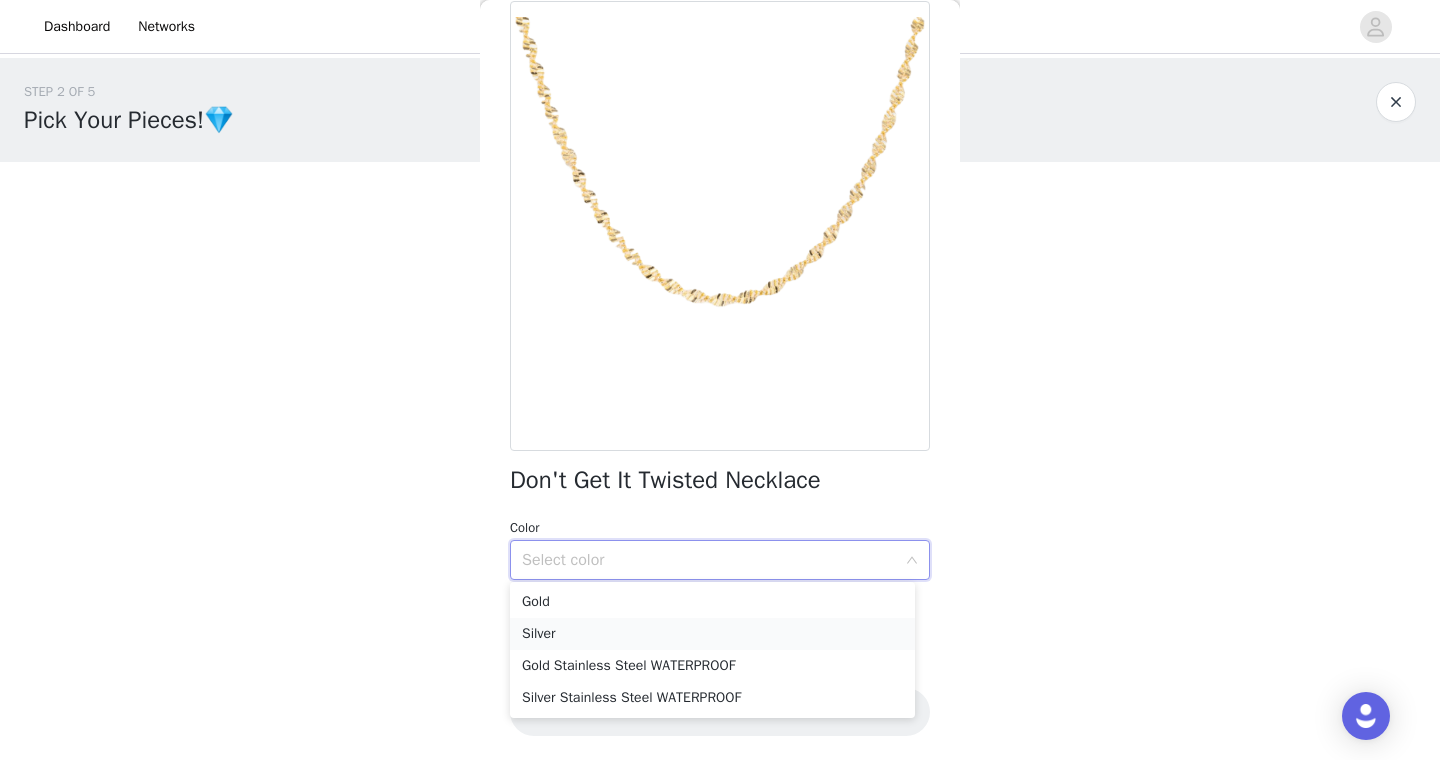click on "Silver" at bounding box center (712, 634) 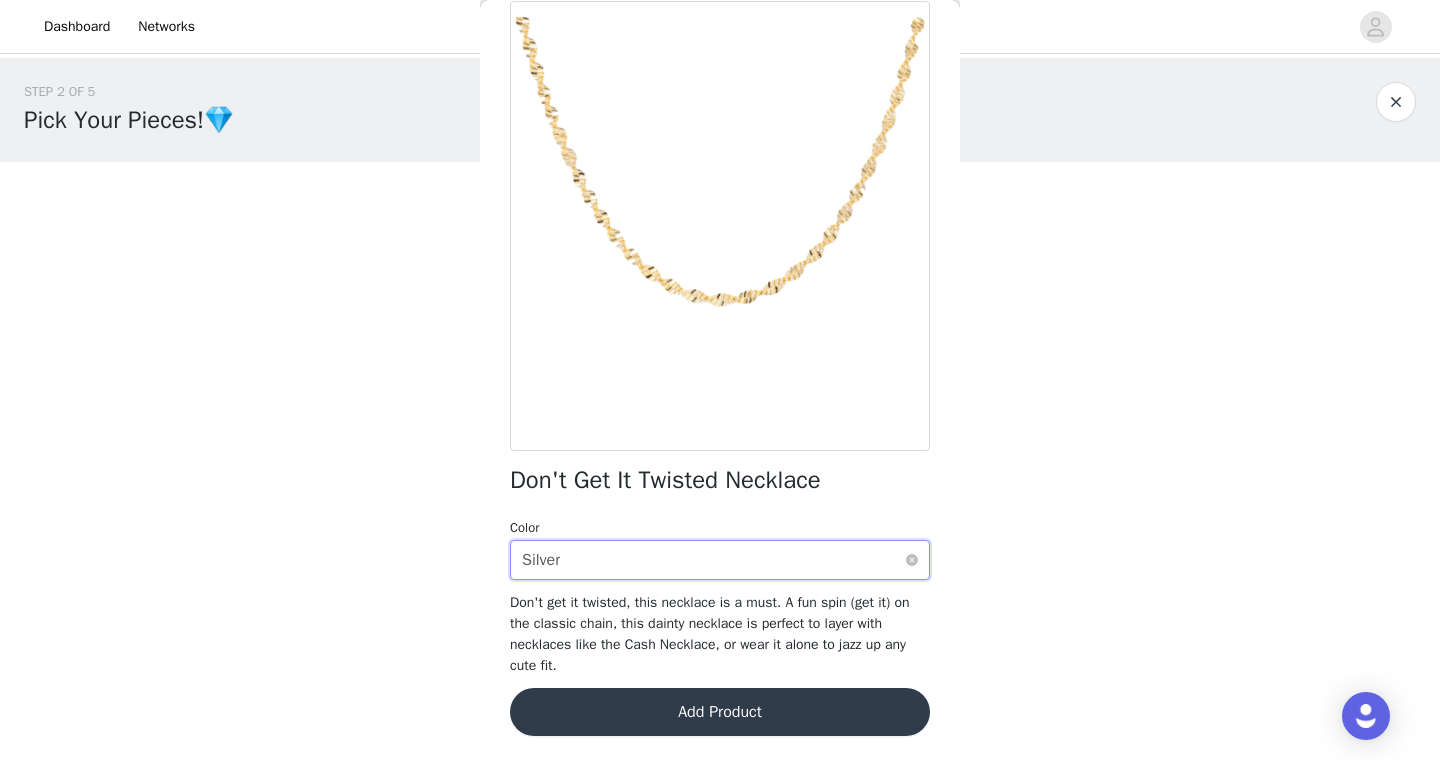 click on "Select color Silver" at bounding box center [713, 560] 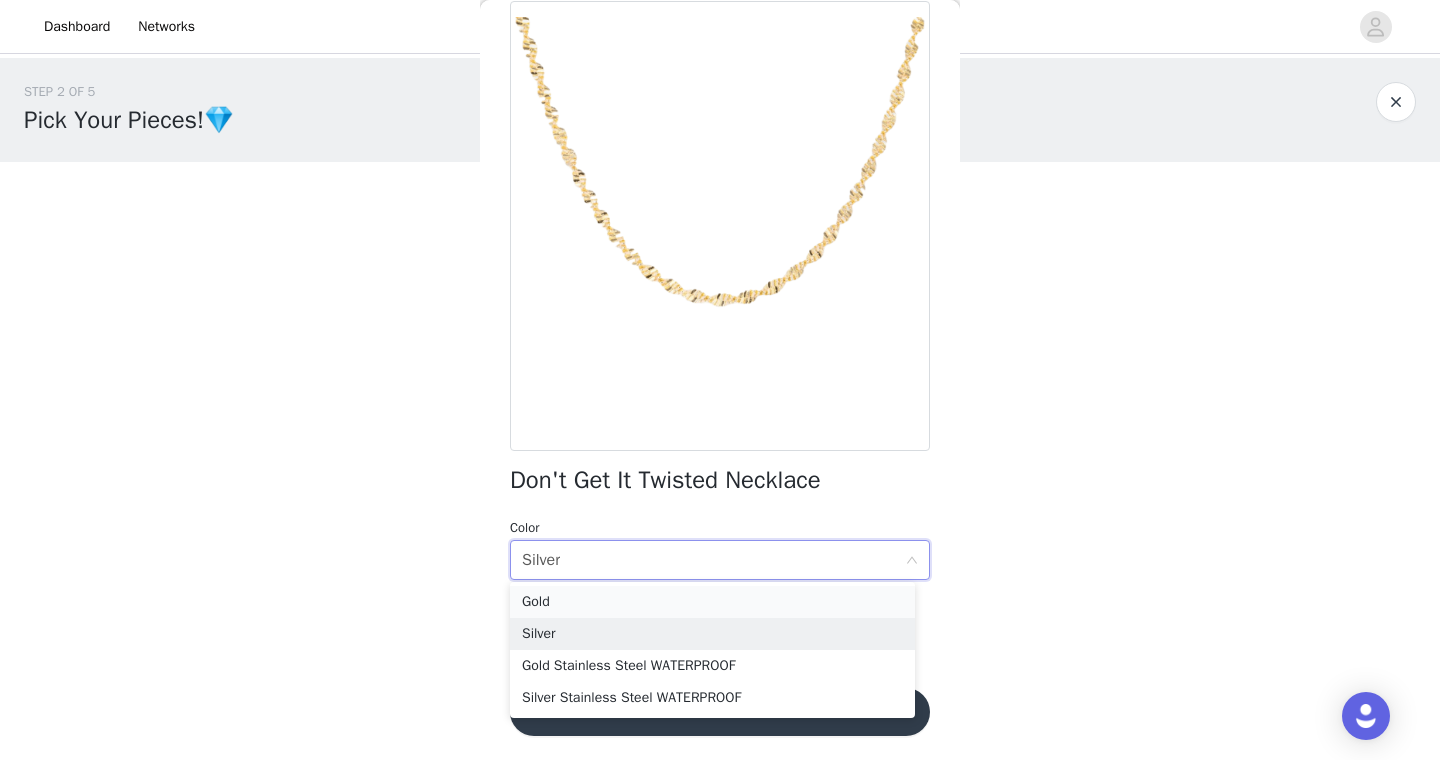 click on "Gold" at bounding box center [712, 602] 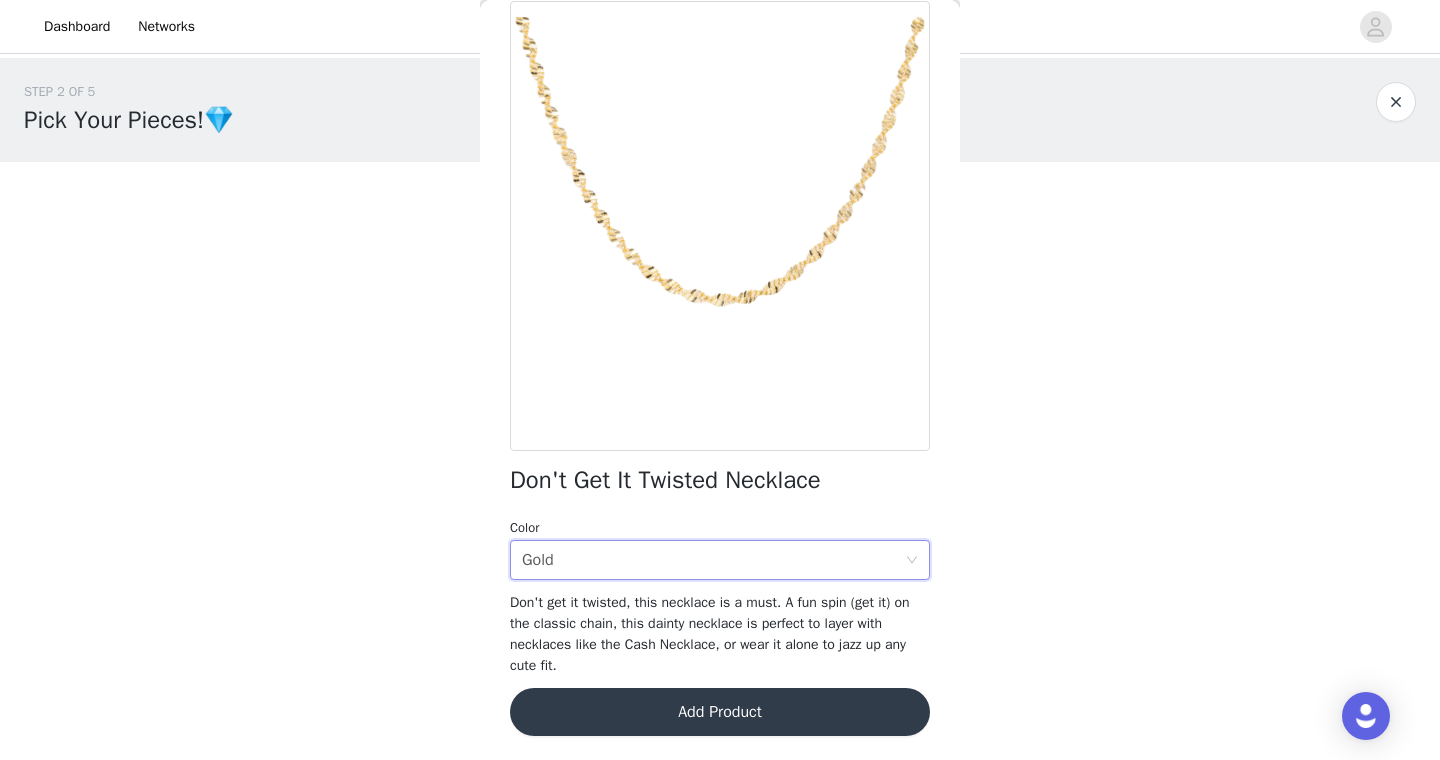 click on "Add Product" at bounding box center (720, 712) 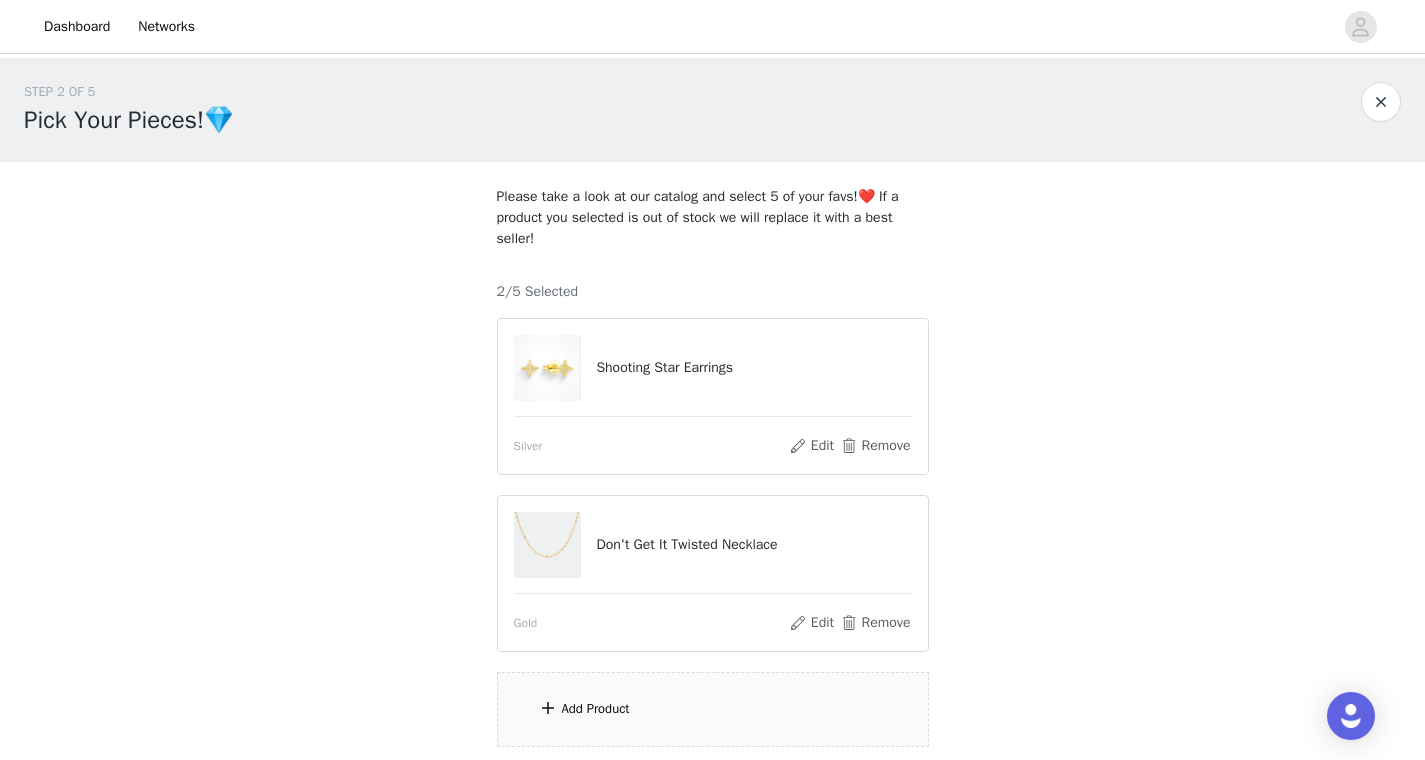click on "Add Product" at bounding box center (596, 709) 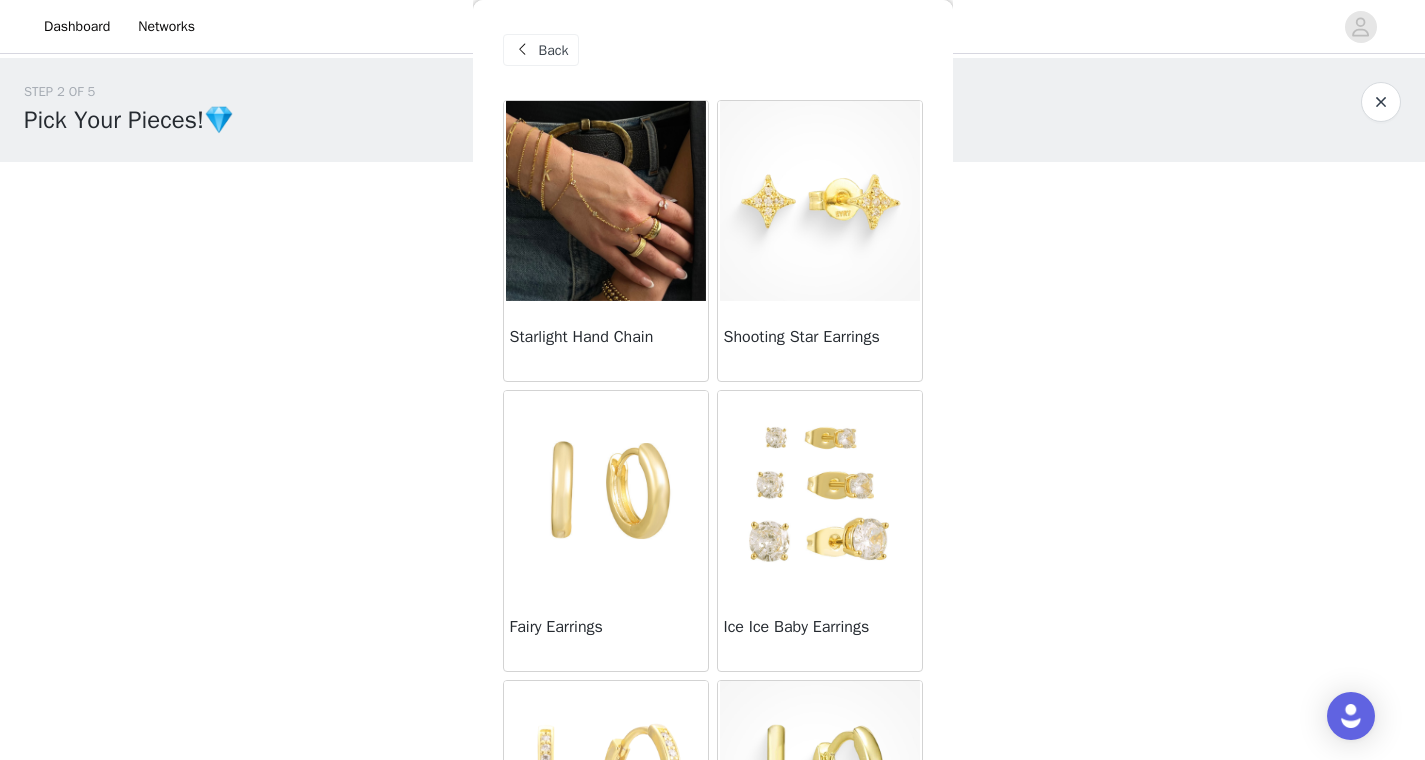 scroll, scrollTop: 496, scrollLeft: 0, axis: vertical 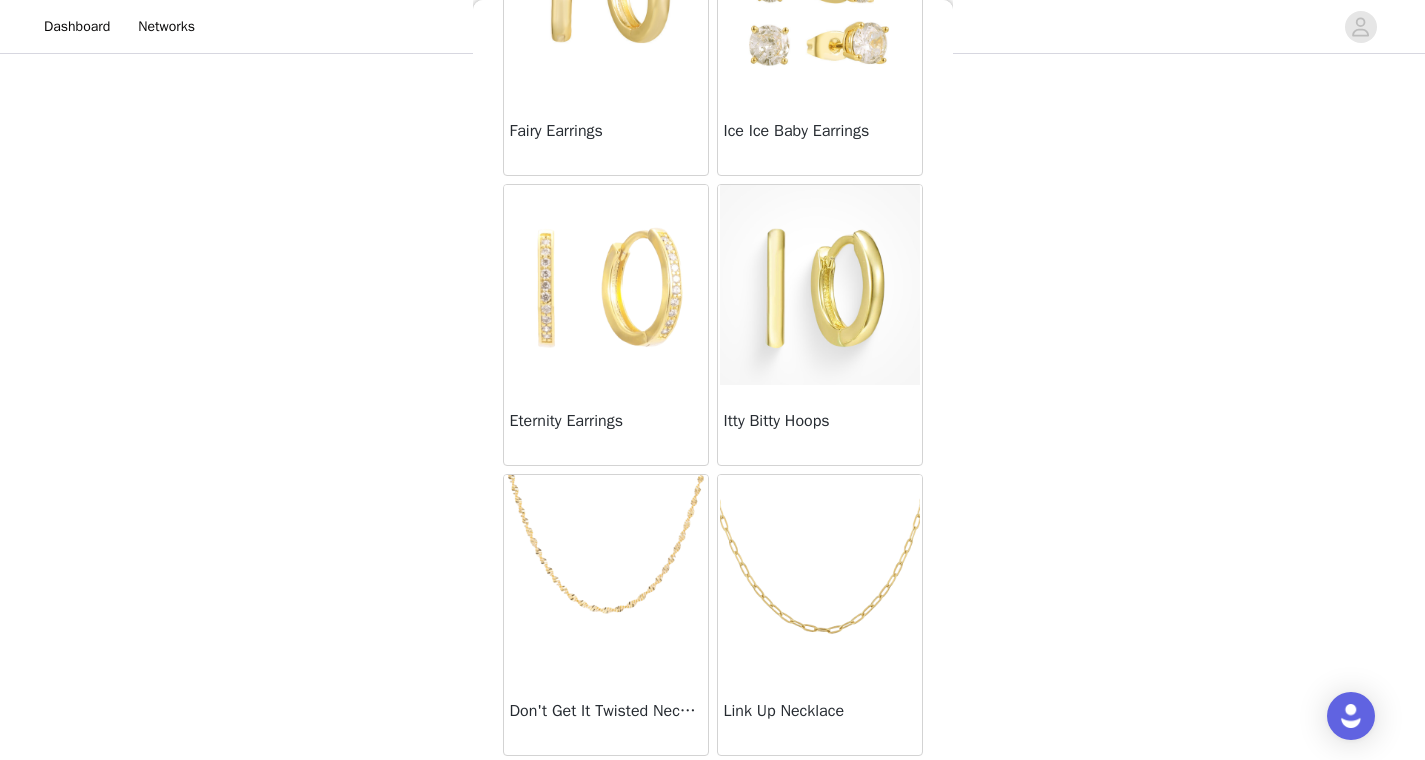 click on "Link Up Necklace" at bounding box center (820, 715) 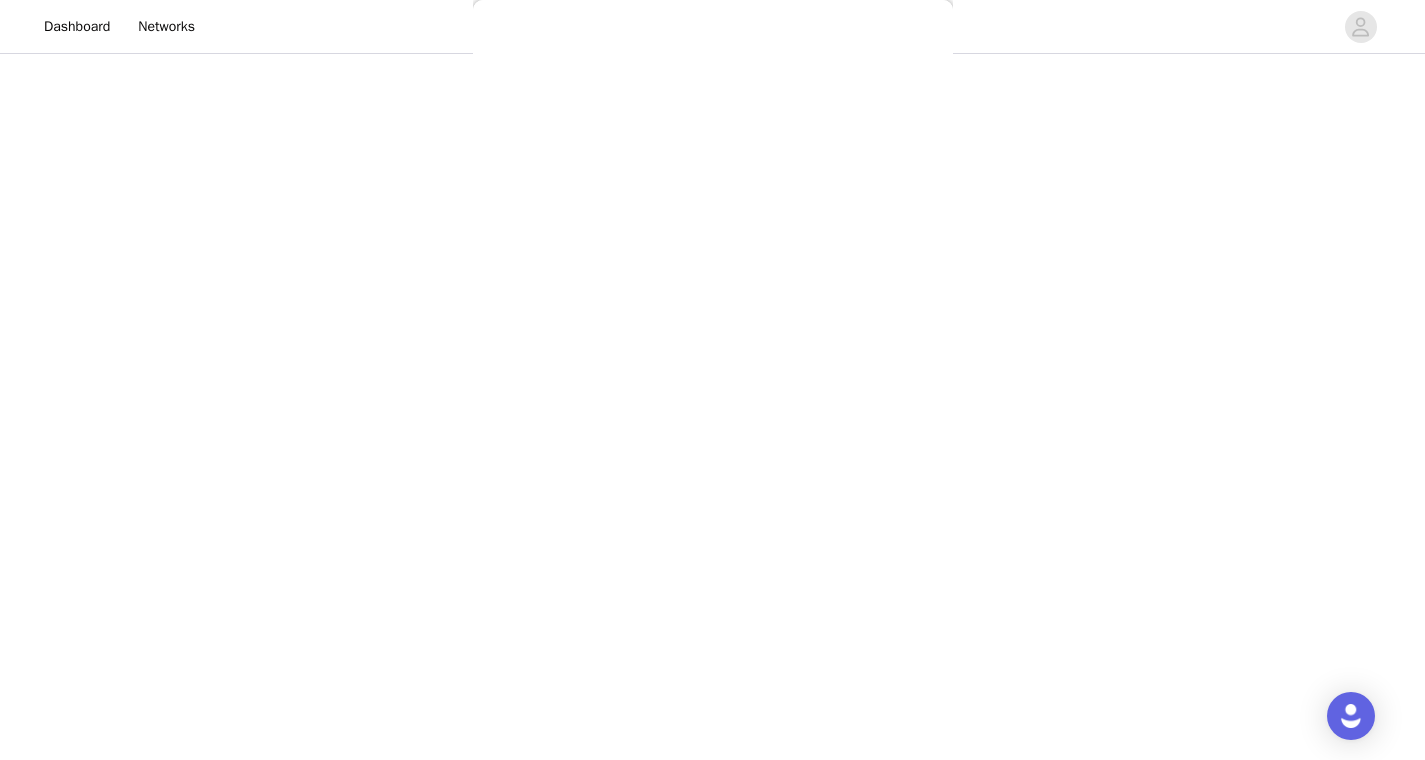 scroll, scrollTop: 122, scrollLeft: 0, axis: vertical 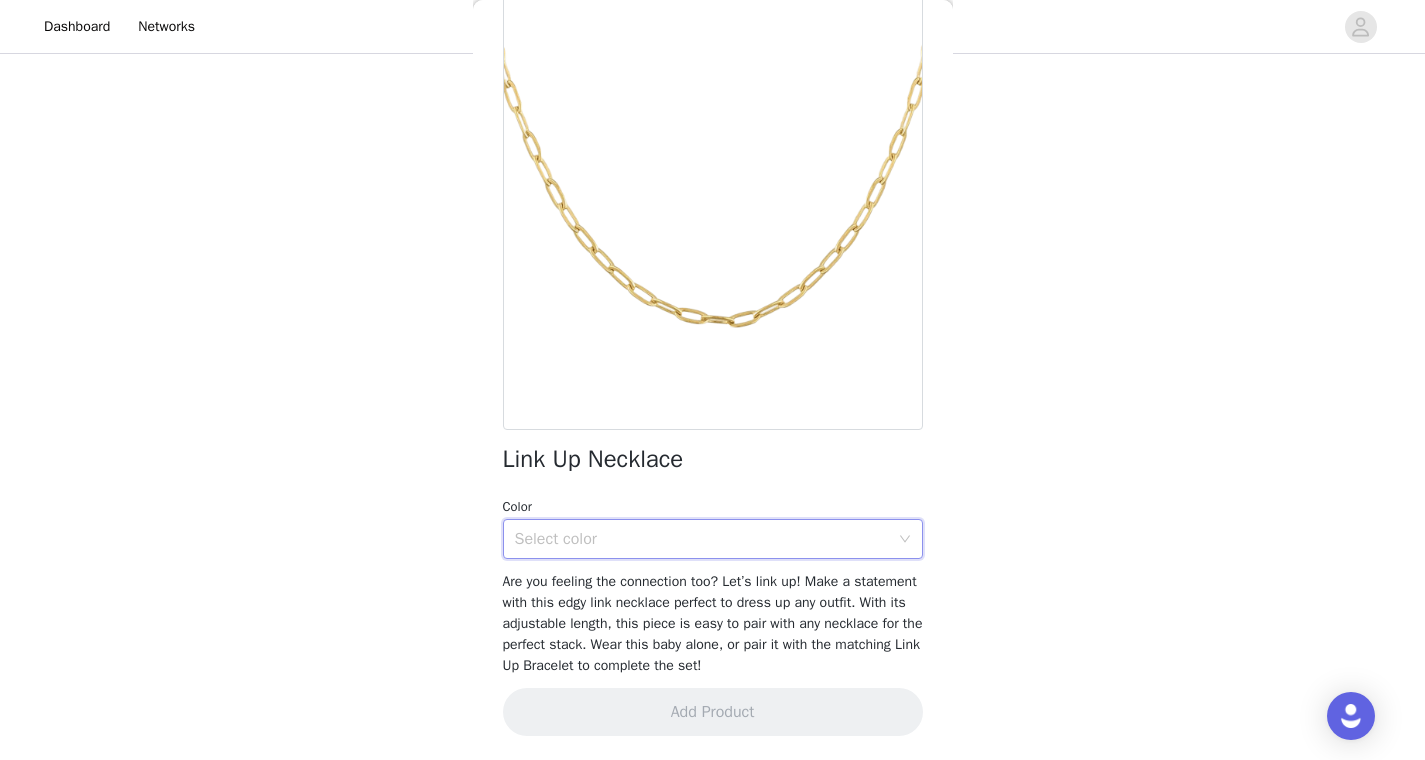 click on "Select color" at bounding box center (706, 539) 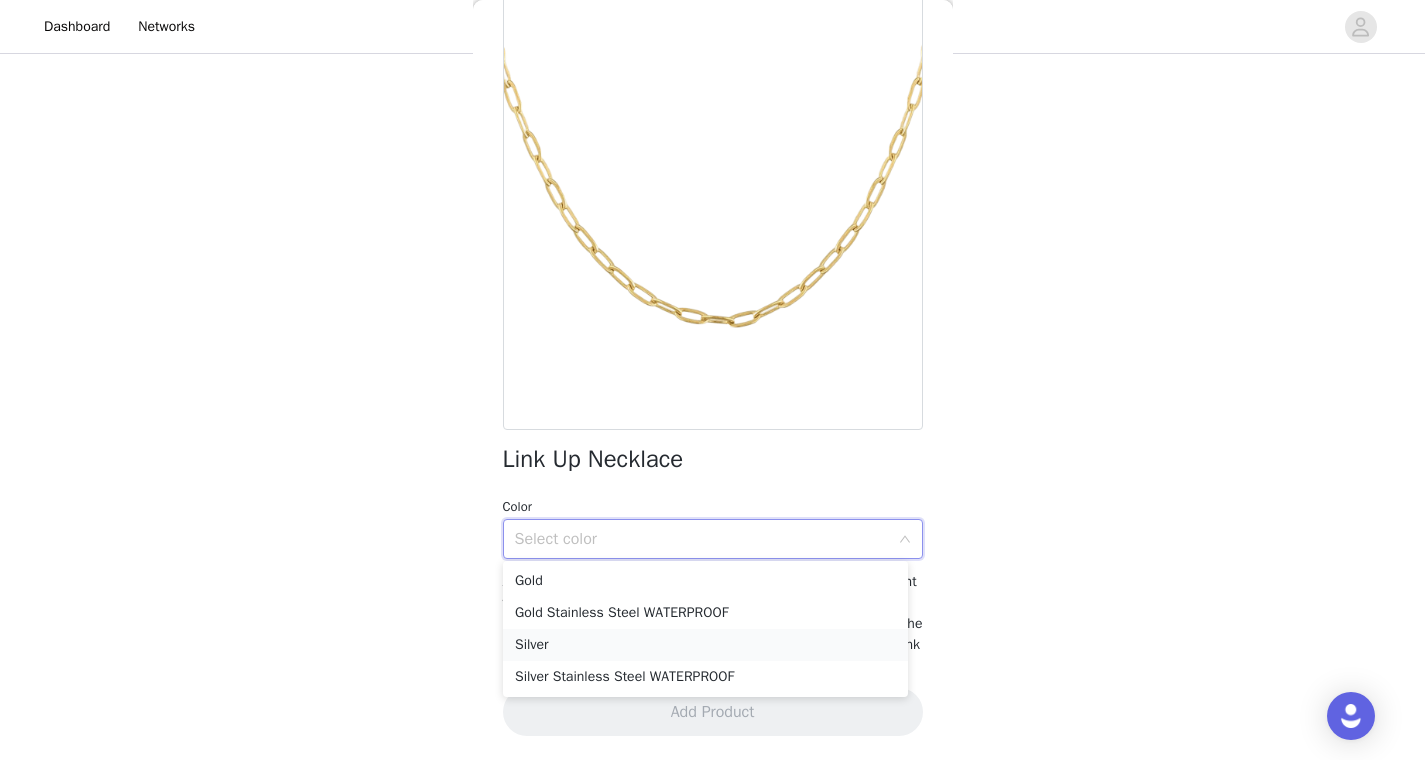 click on "Silver" at bounding box center (705, 645) 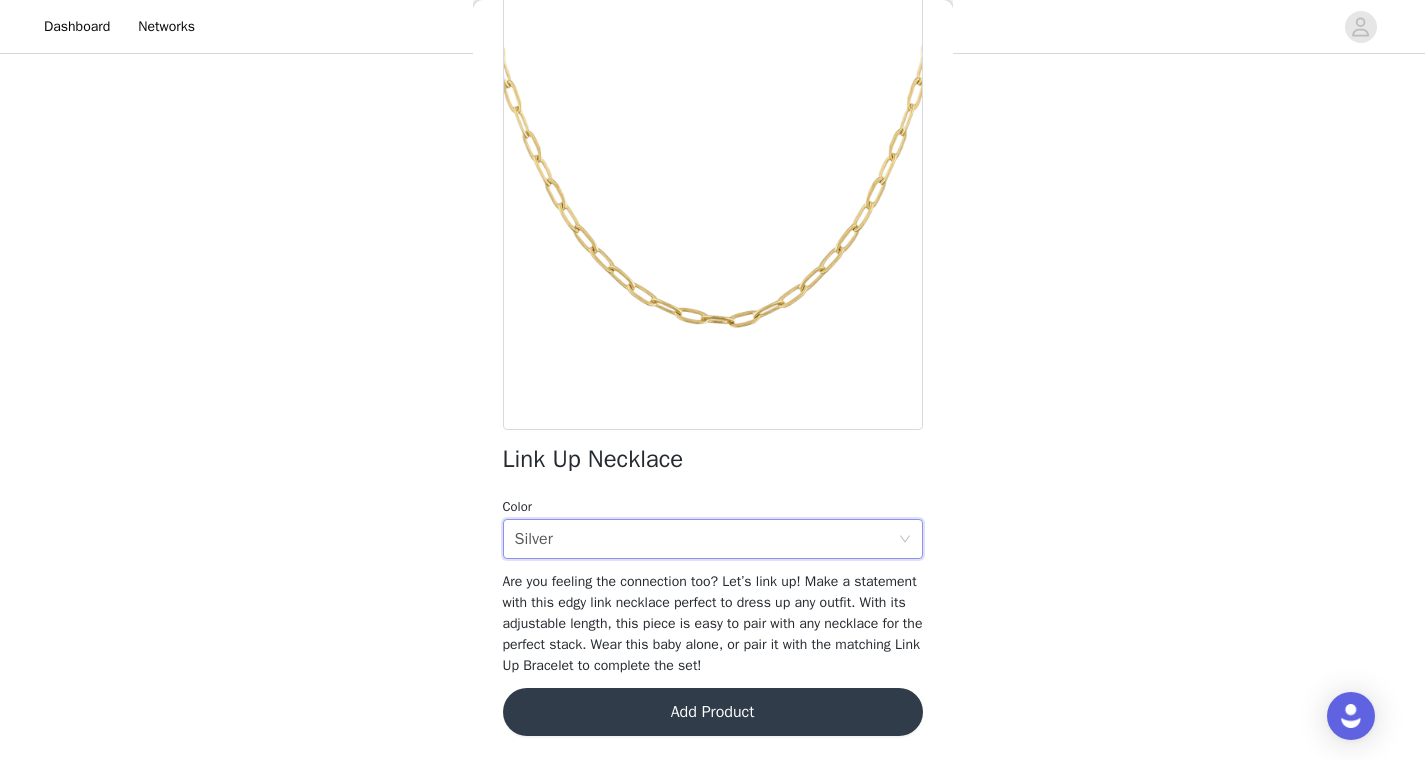 click on "Add Product" at bounding box center (713, 712) 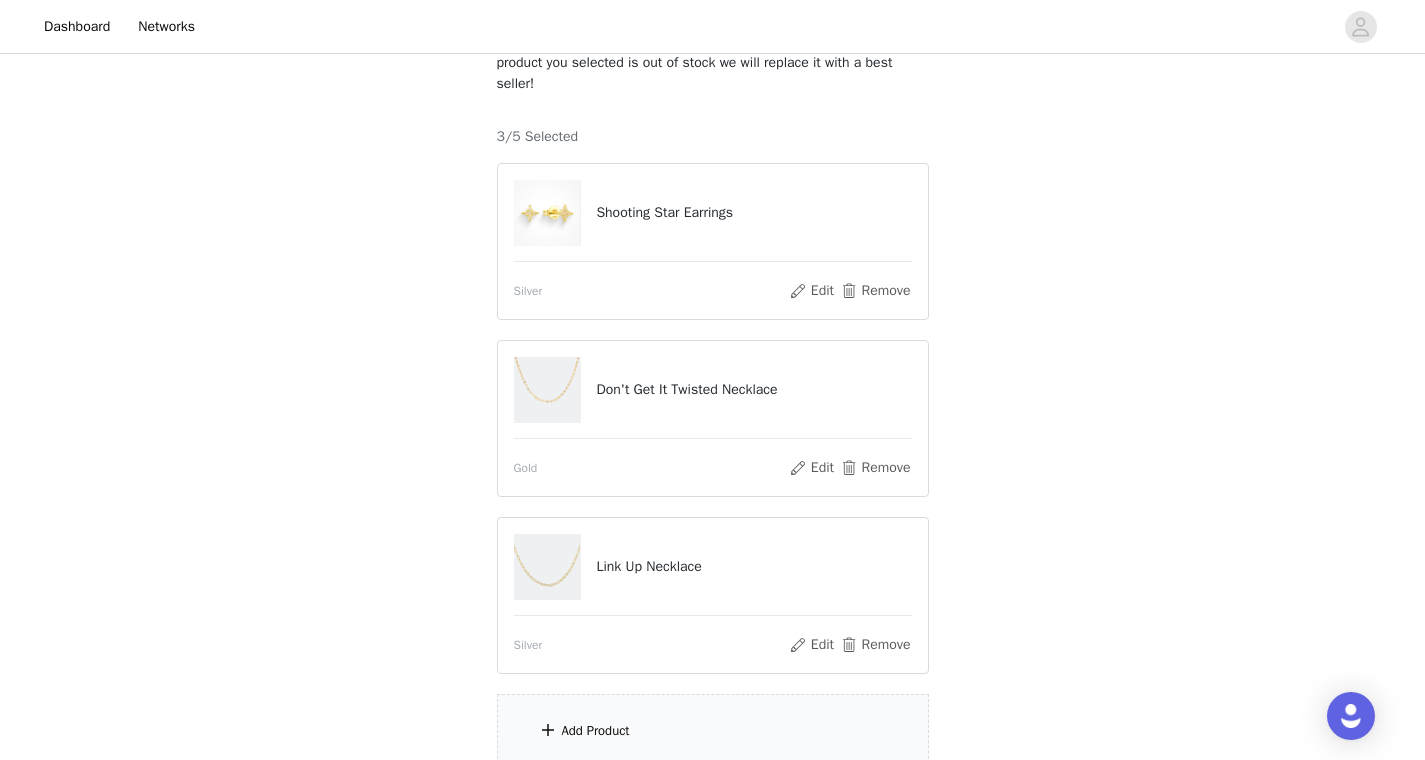 drag, startPoint x: 573, startPoint y: 710, endPoint x: 560, endPoint y: 720, distance: 16.40122 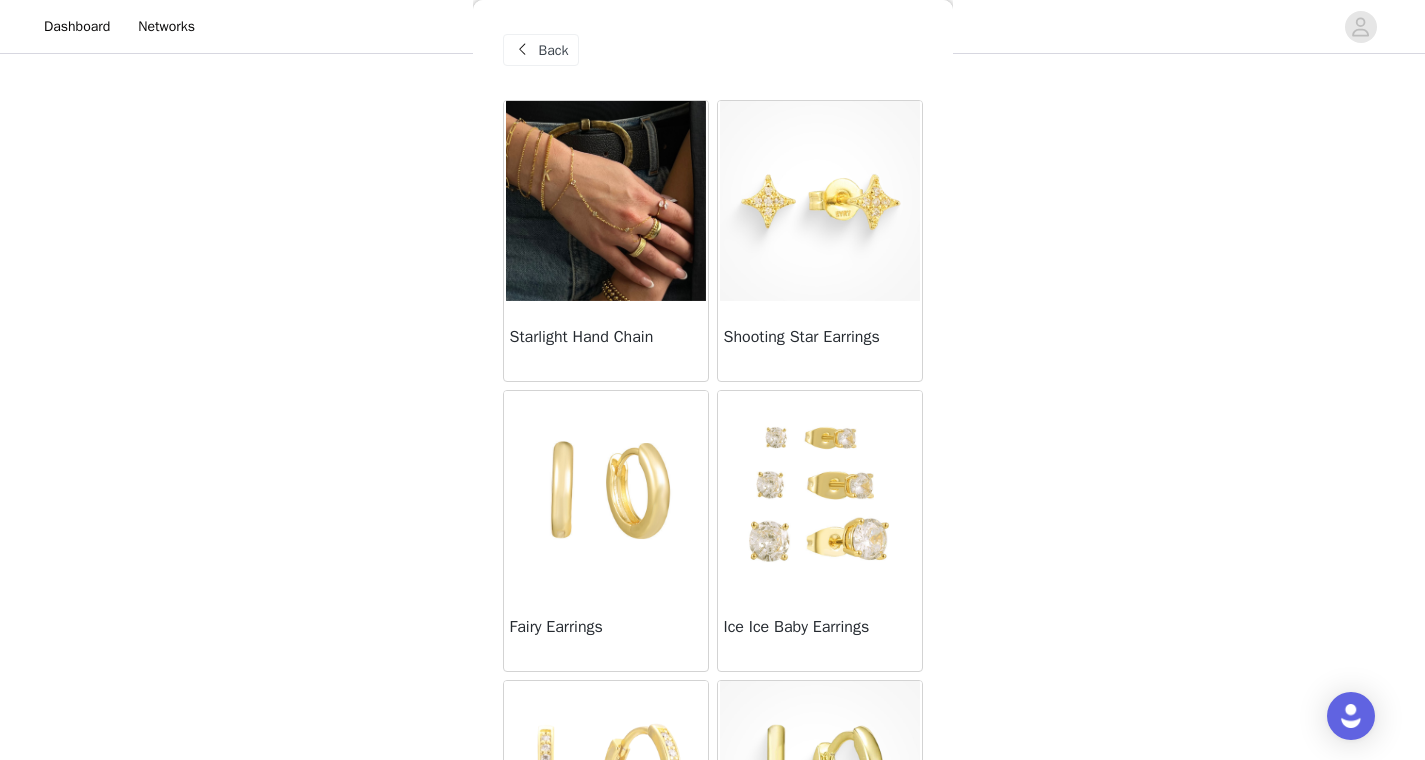 click at bounding box center [820, 491] 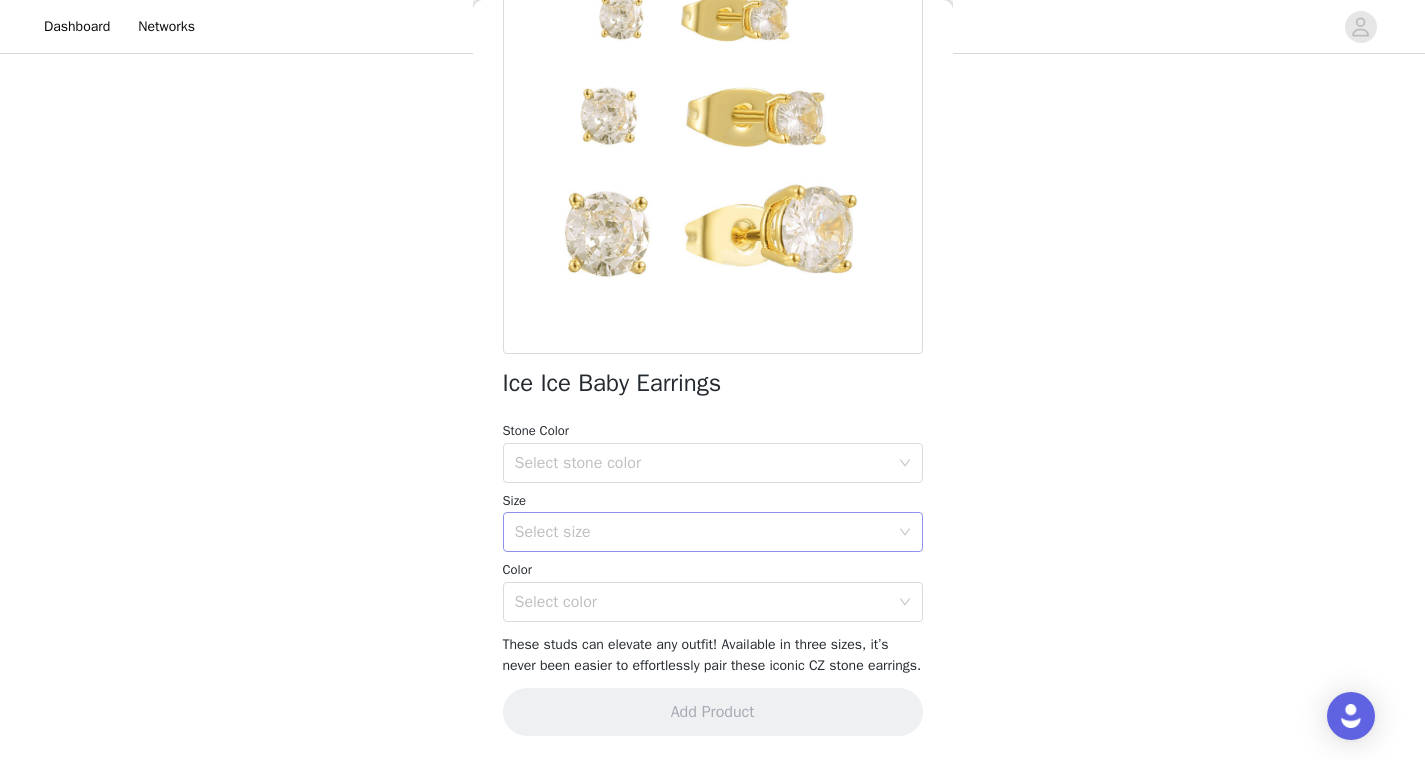 scroll, scrollTop: 218, scrollLeft: 0, axis: vertical 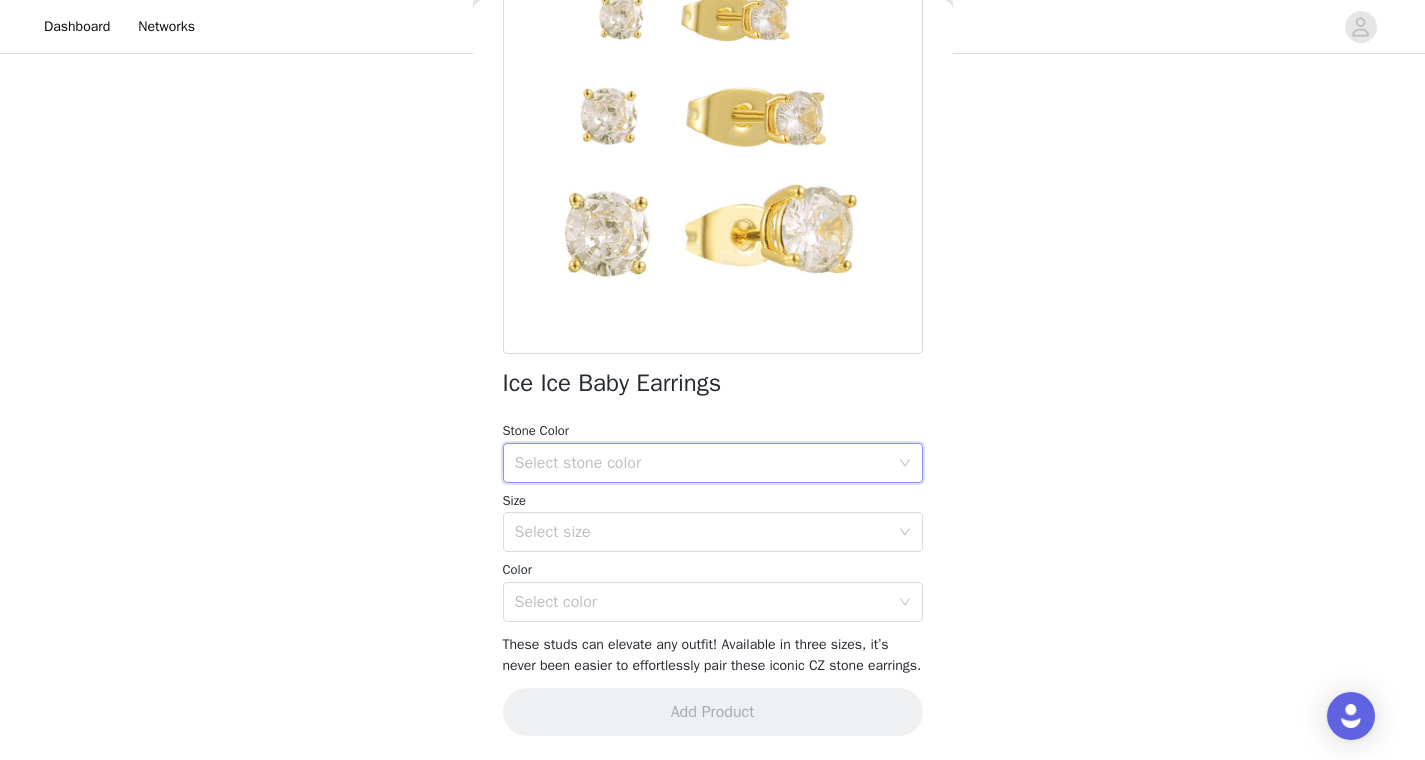 click on "Select stone color" at bounding box center [706, 463] 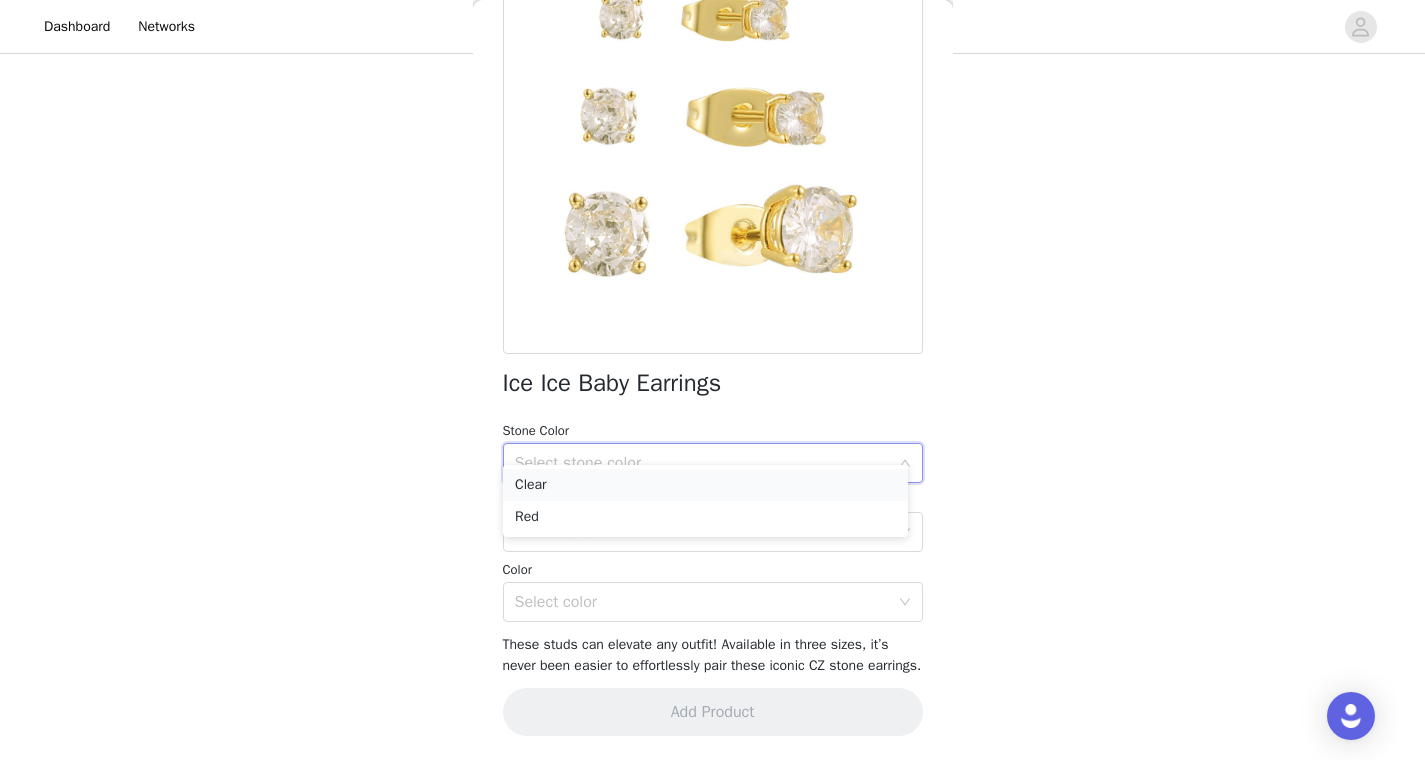 click on "Clear" at bounding box center (705, 485) 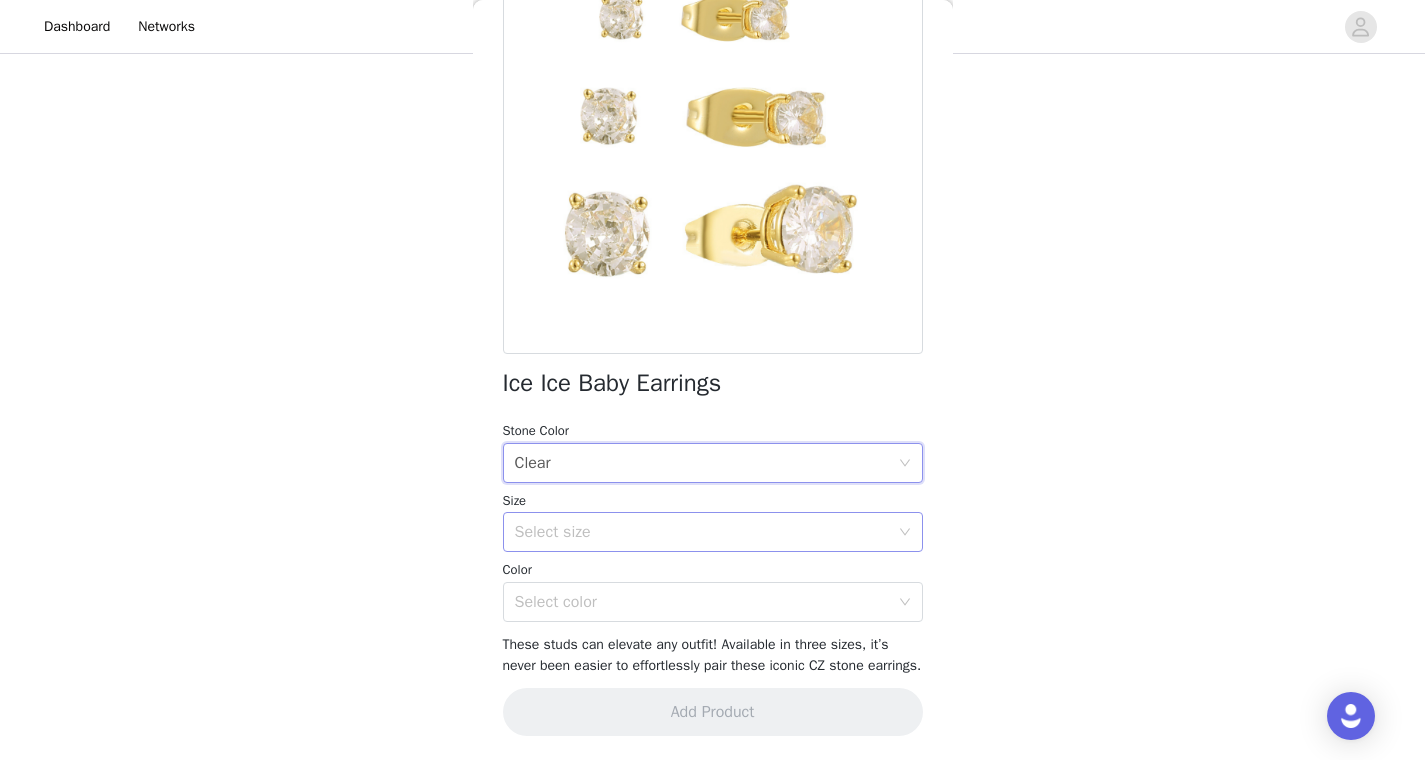 click on "Select size" at bounding box center [702, 532] 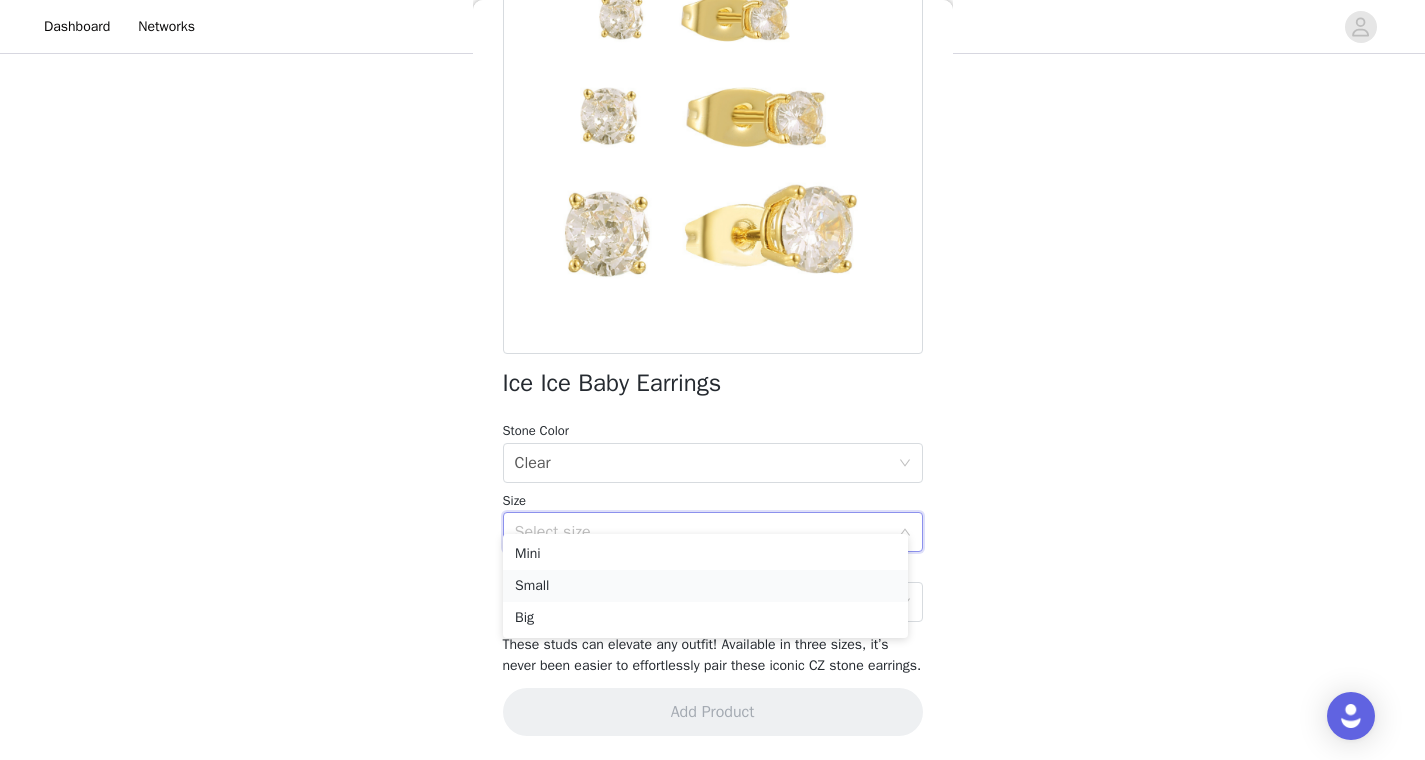 drag, startPoint x: 732, startPoint y: 555, endPoint x: 726, endPoint y: 572, distance: 18.027756 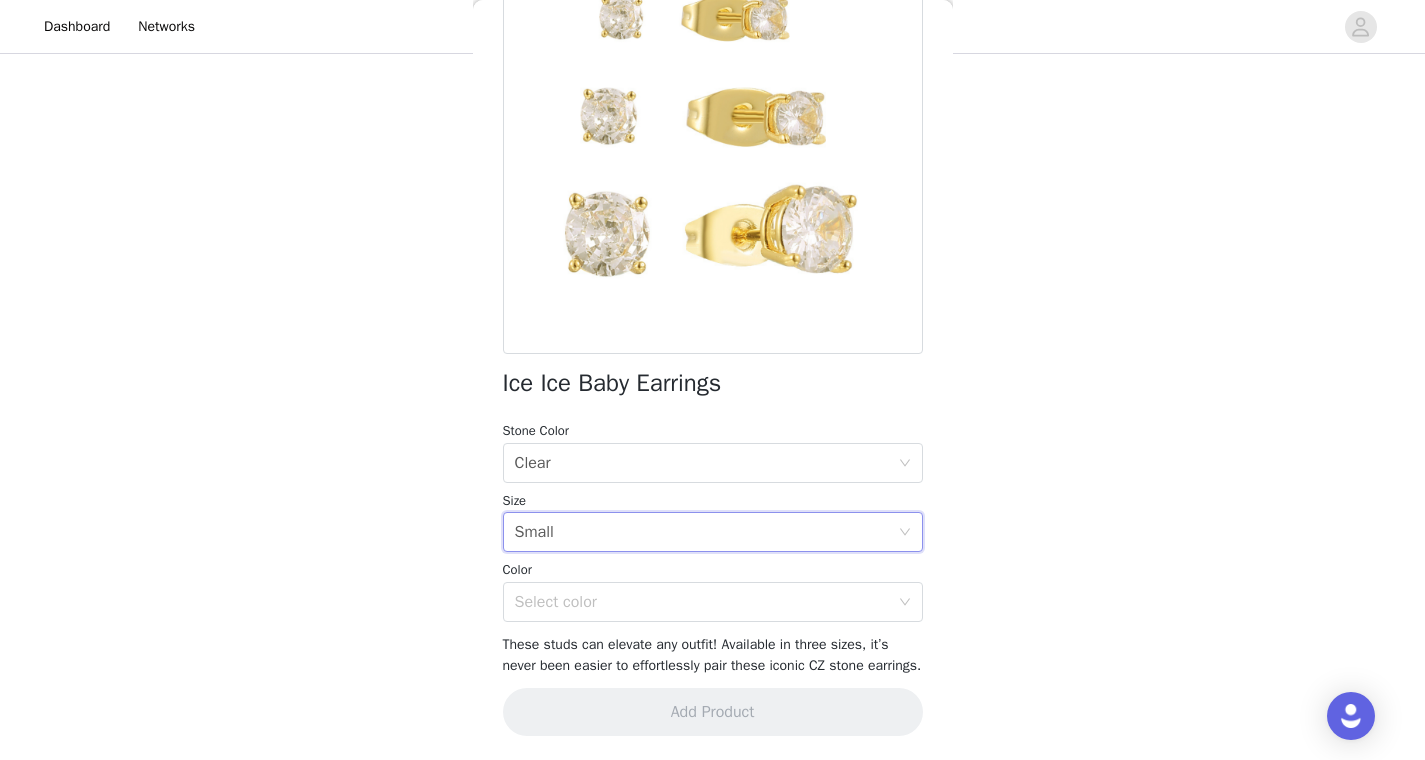 click on "Select color" at bounding box center (702, 602) 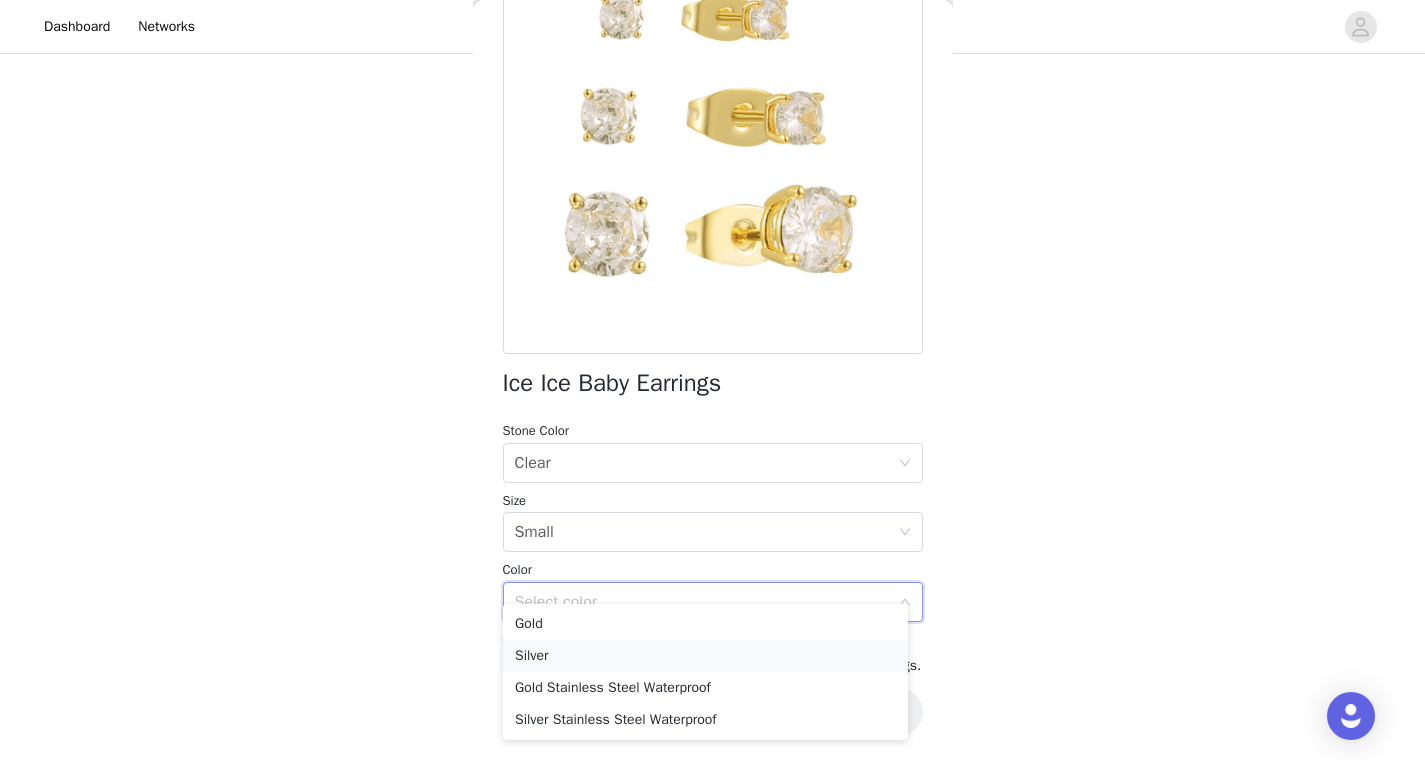 click on "Silver" at bounding box center (705, 656) 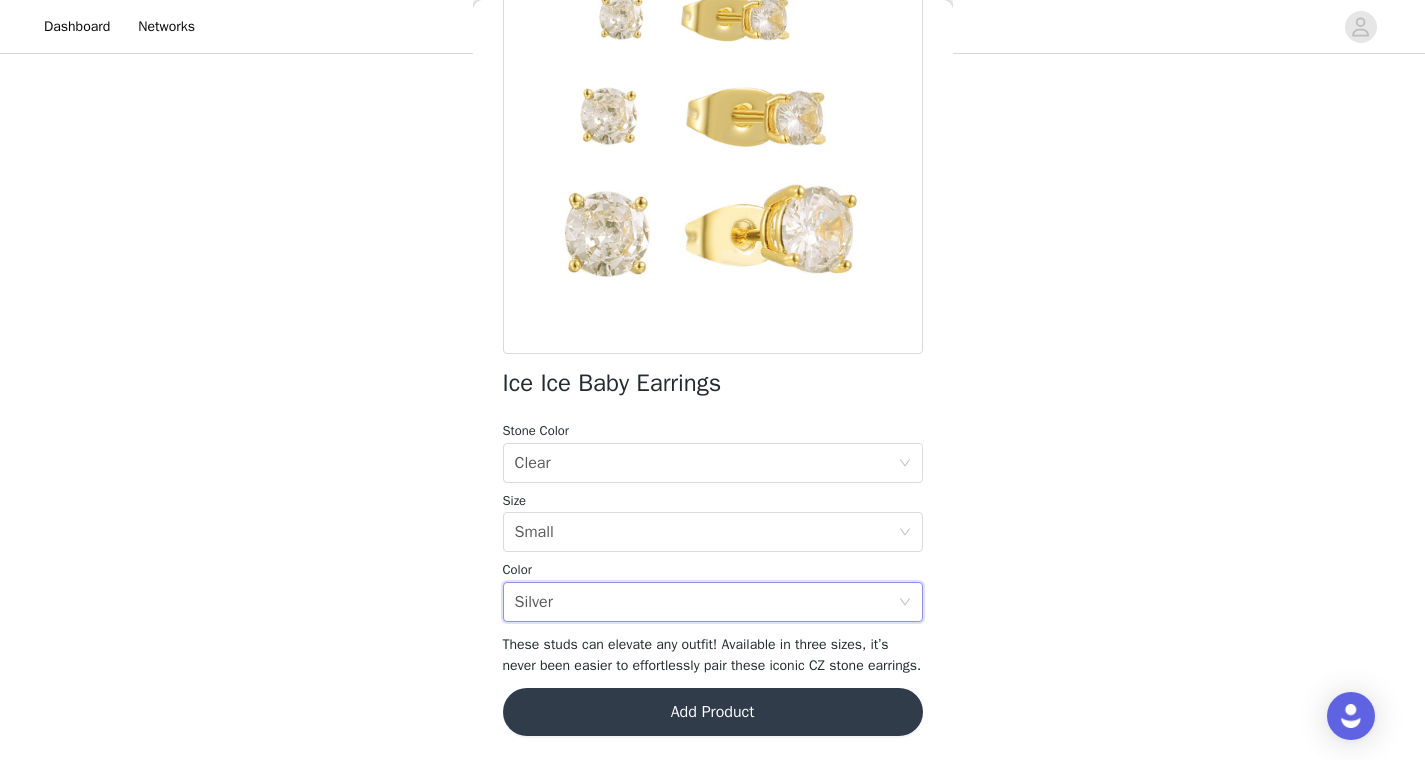 click on "Add Product" at bounding box center (713, 712) 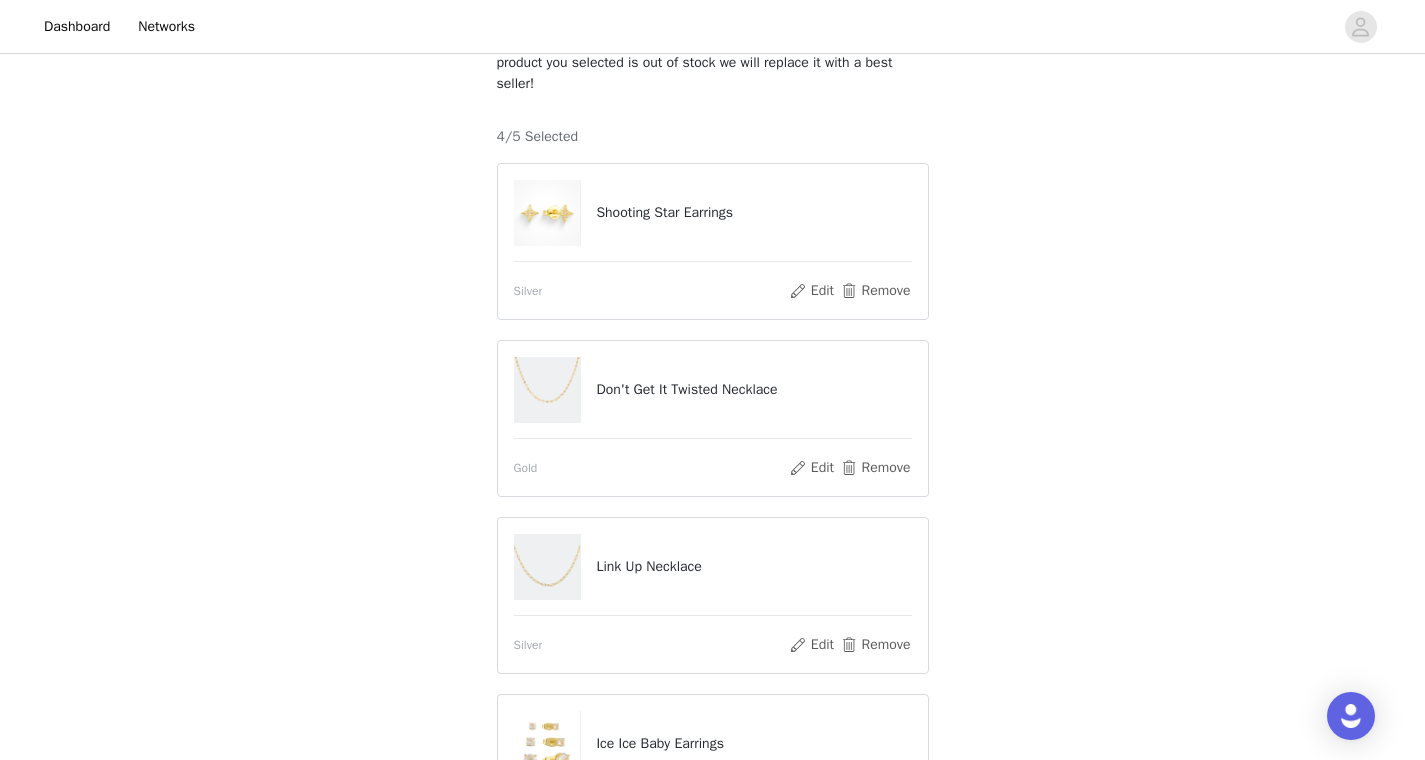 scroll, scrollTop: 509, scrollLeft: 0, axis: vertical 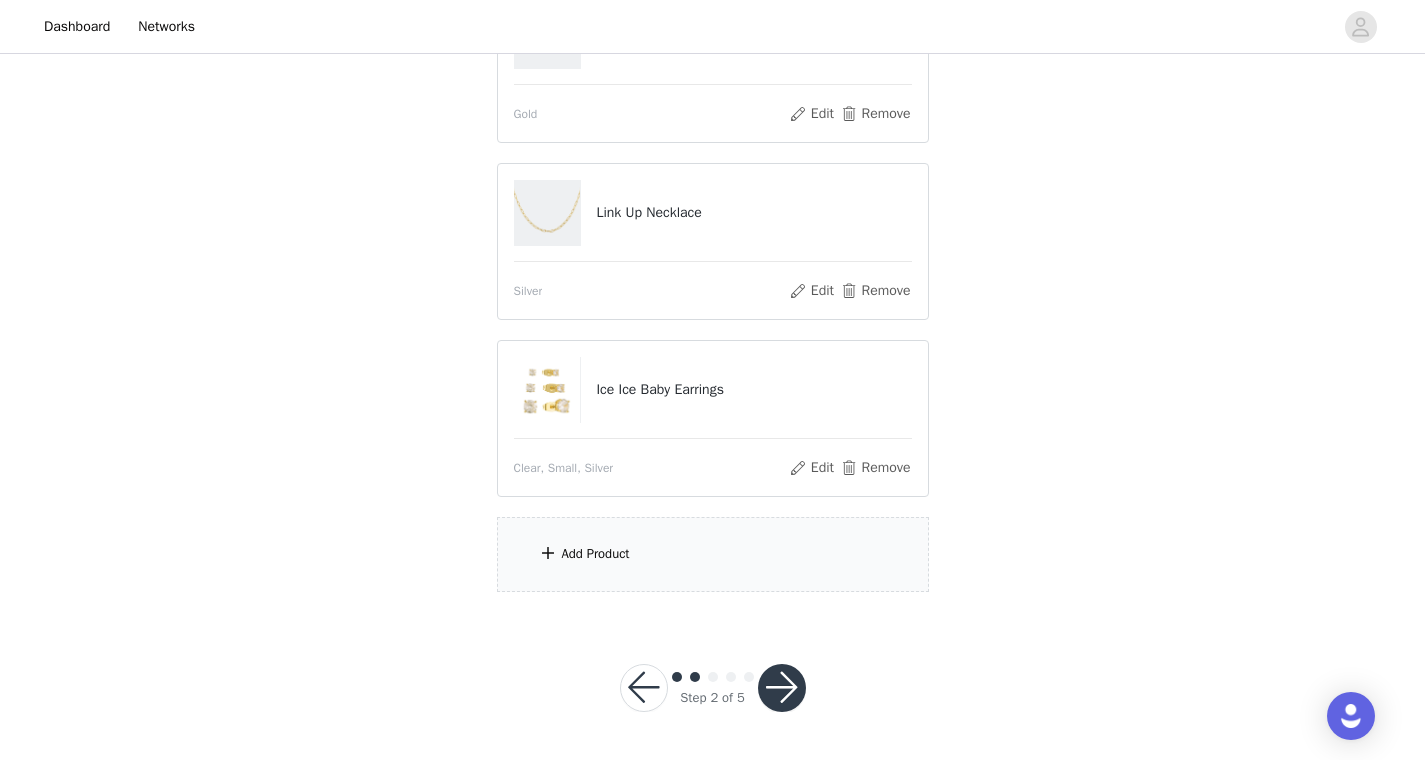 click on "Add Product" at bounding box center [596, 554] 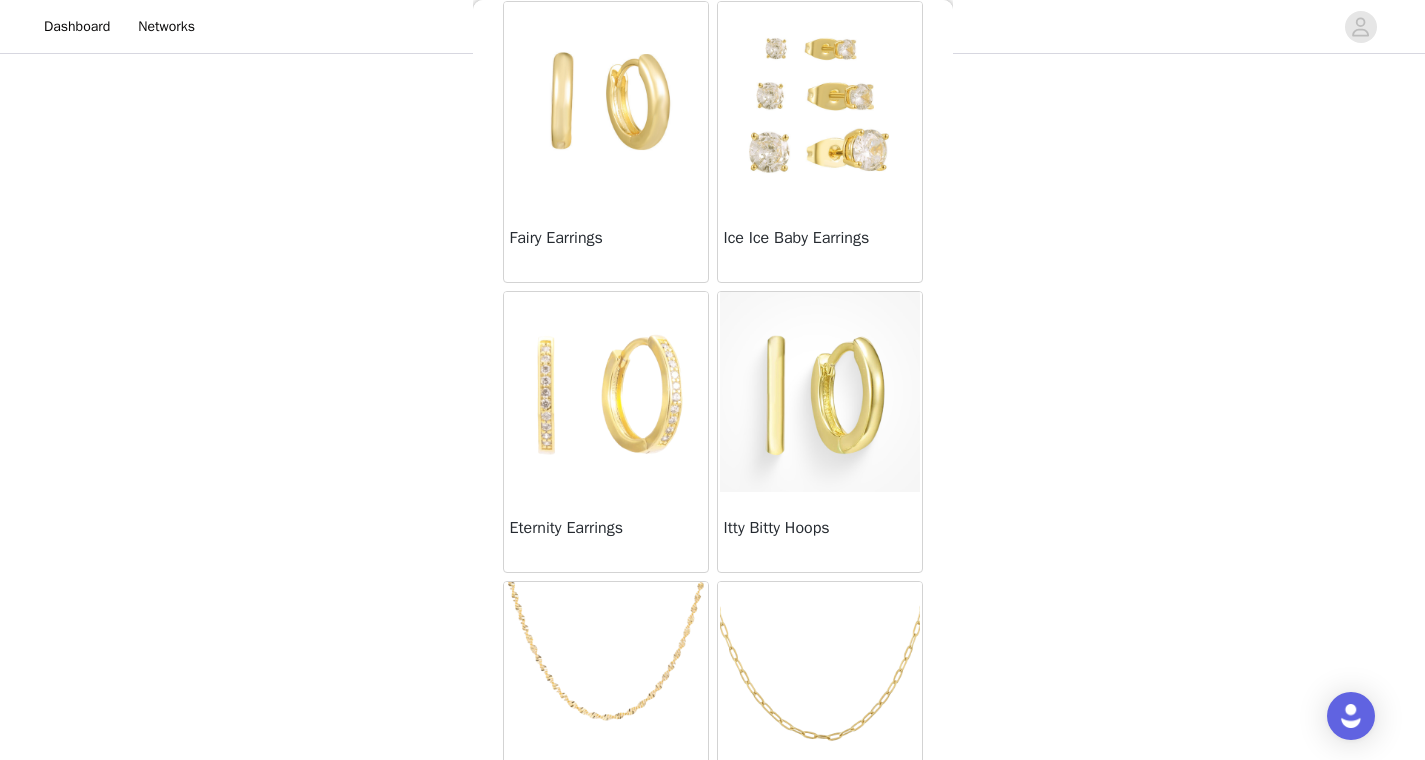 scroll, scrollTop: 344, scrollLeft: 0, axis: vertical 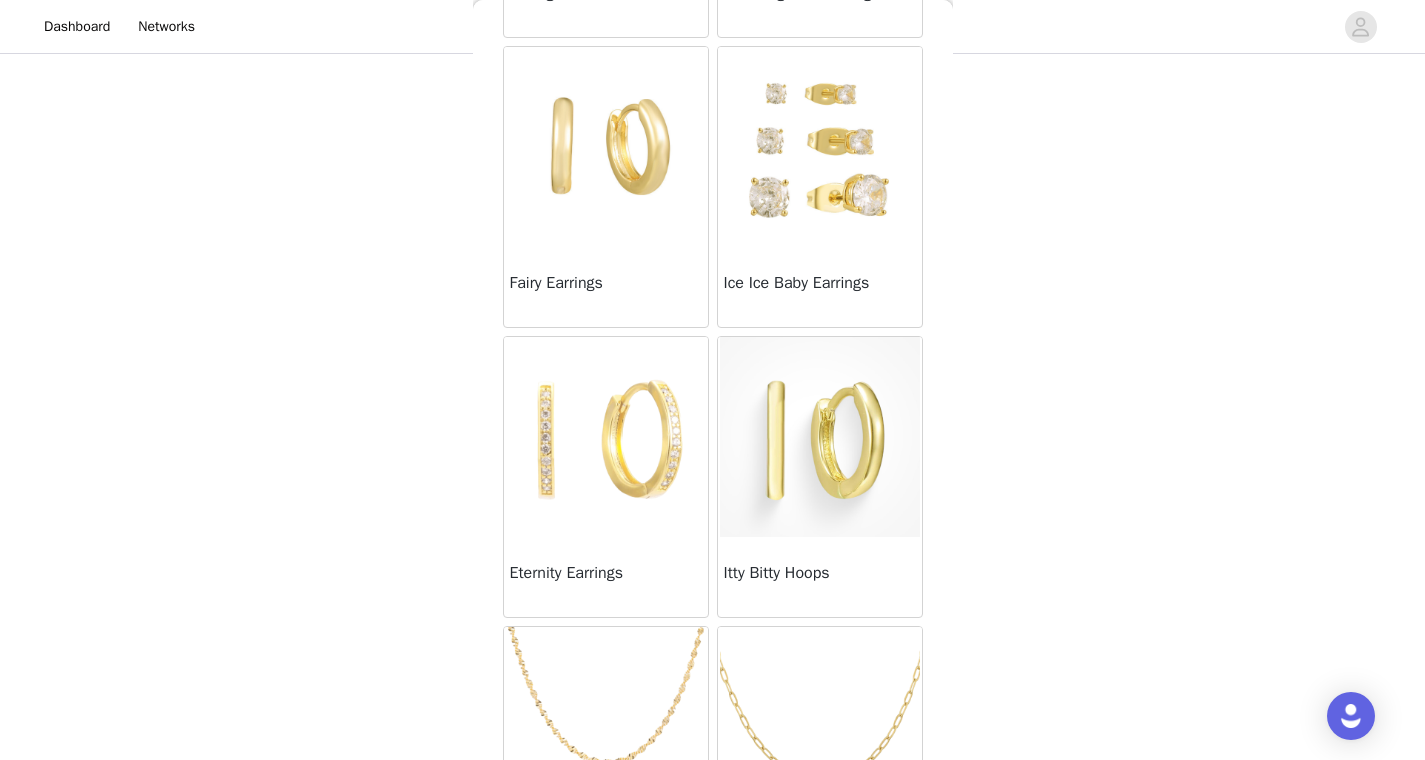 click at bounding box center [606, 147] 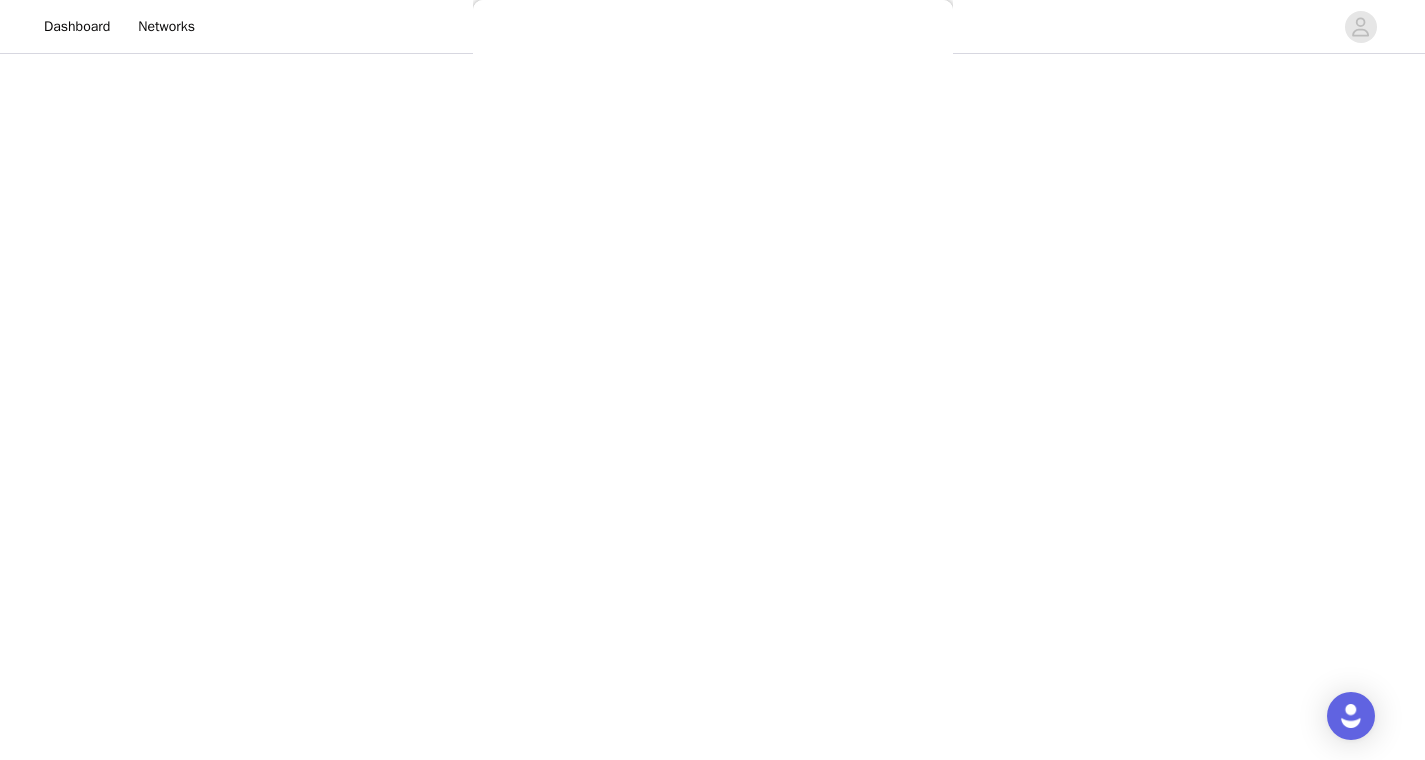 scroll, scrollTop: 79, scrollLeft: 0, axis: vertical 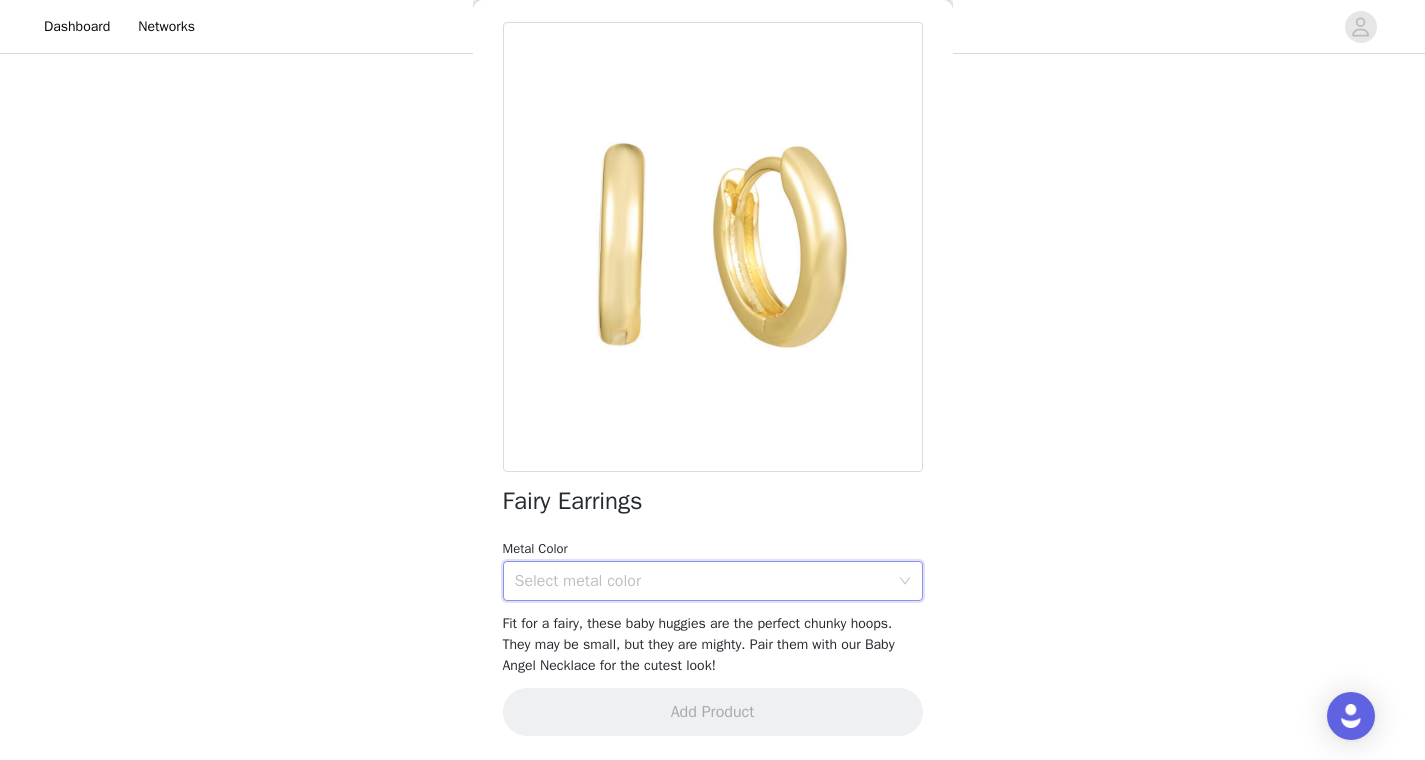 drag, startPoint x: 583, startPoint y: 563, endPoint x: 579, endPoint y: 552, distance: 11.7046995 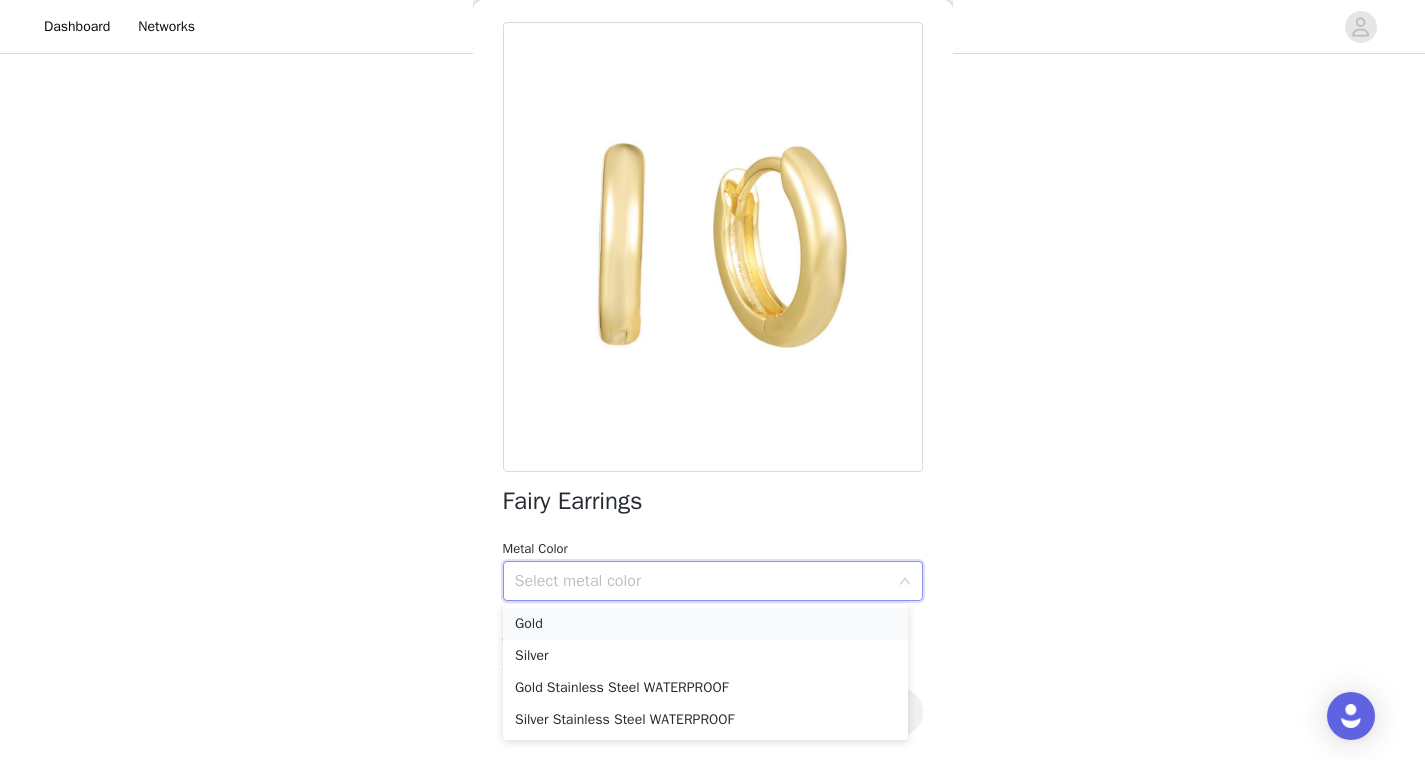 click on "Gold" at bounding box center [705, 624] 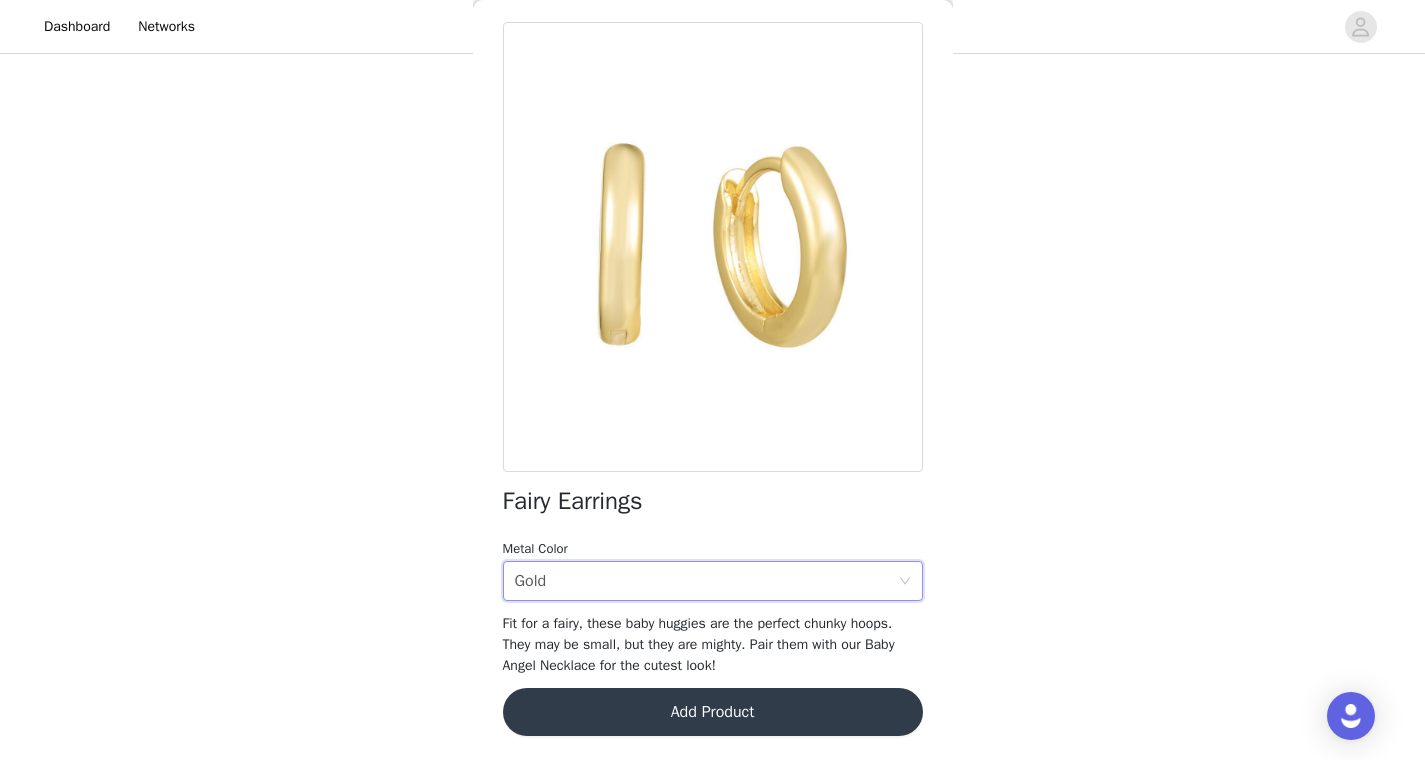 click on "Add Product" at bounding box center (713, 712) 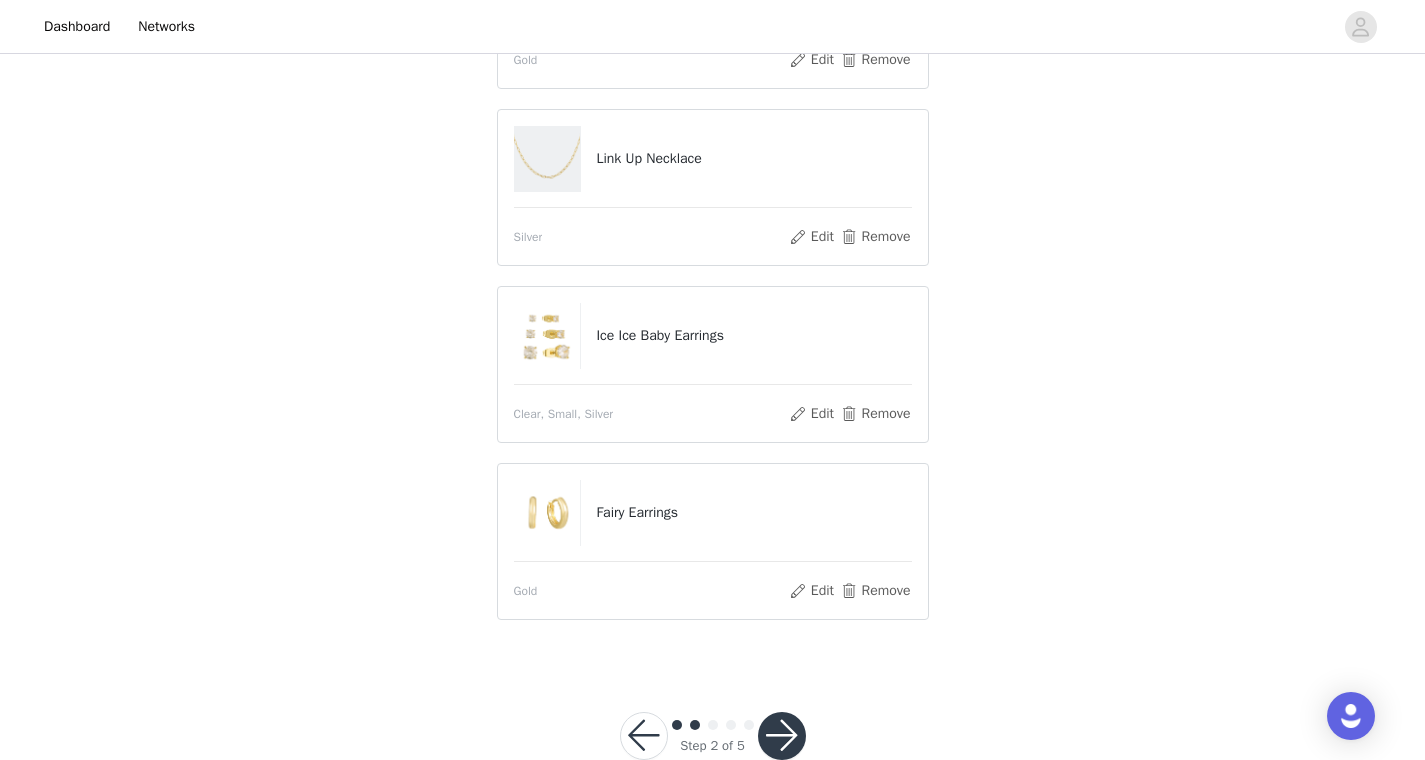 click at bounding box center [782, 736] 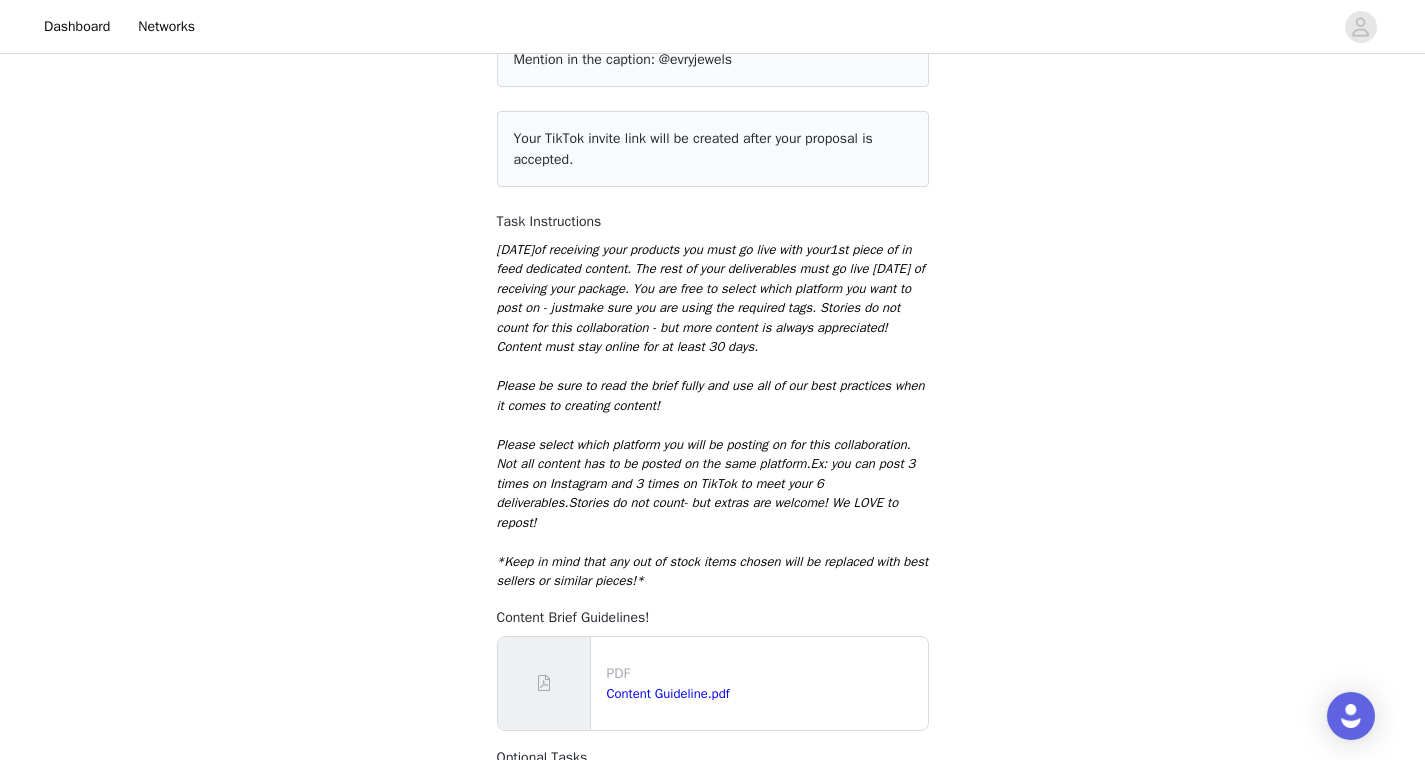 scroll, scrollTop: 0, scrollLeft: 0, axis: both 